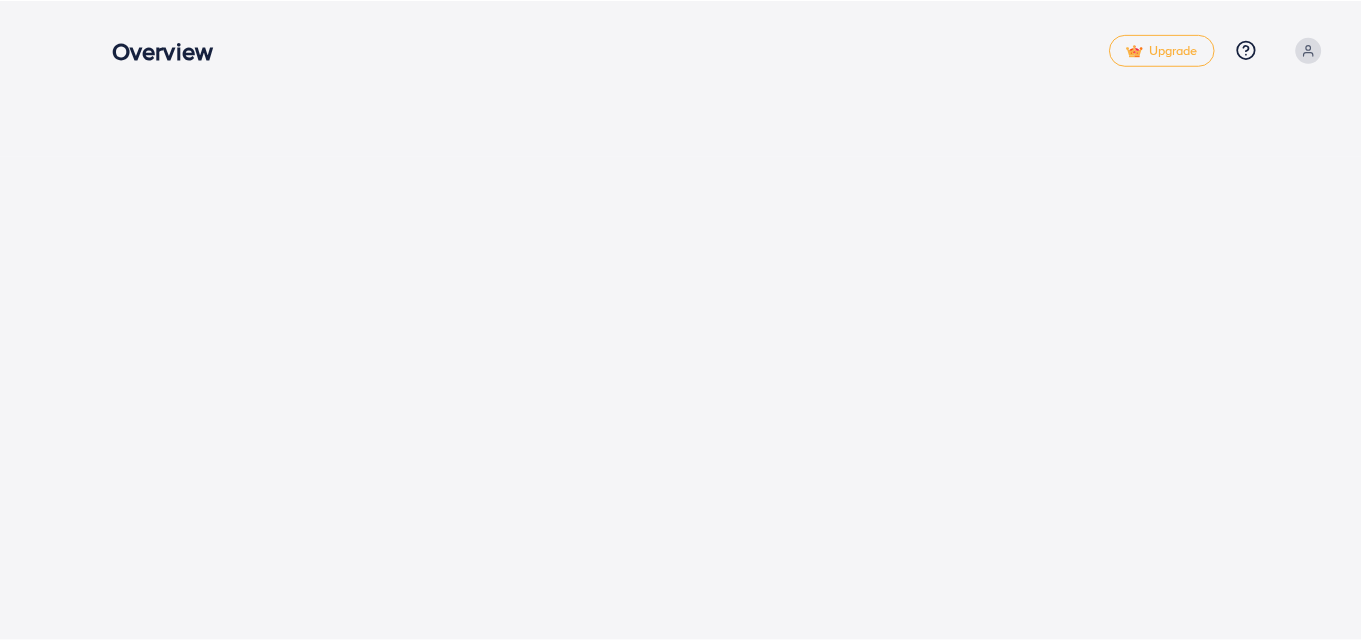scroll, scrollTop: 0, scrollLeft: 0, axis: both 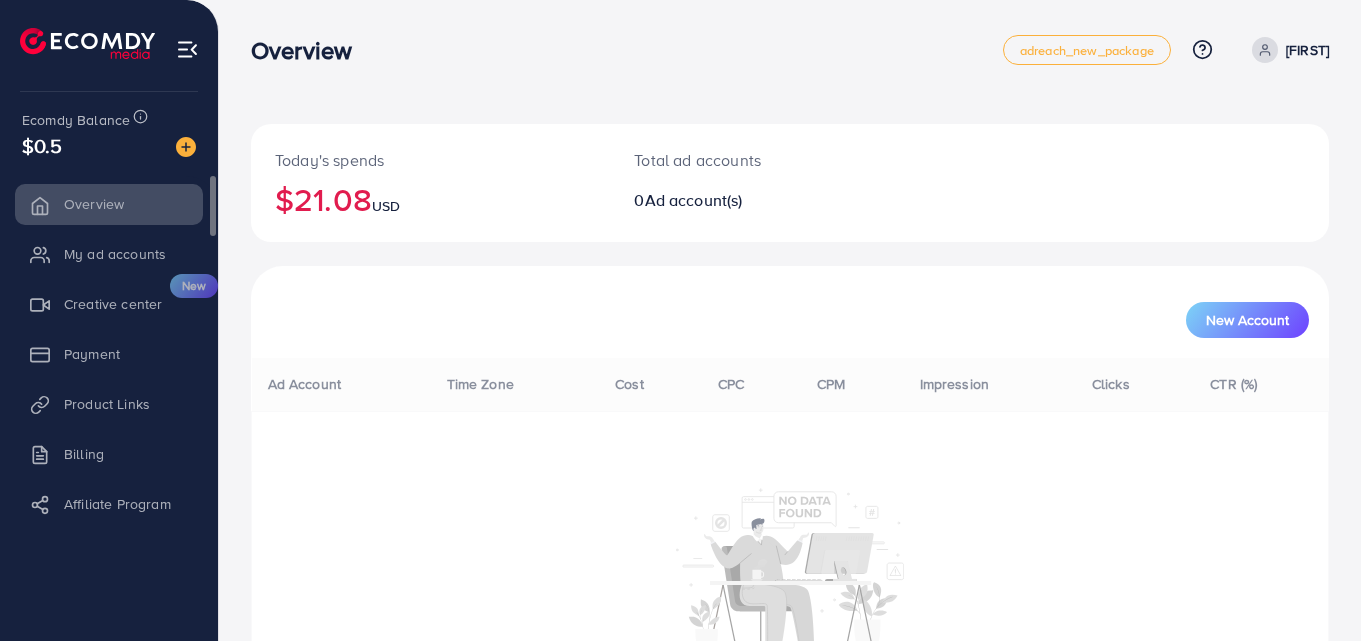 click on "My ad accounts" at bounding box center (109, 254) 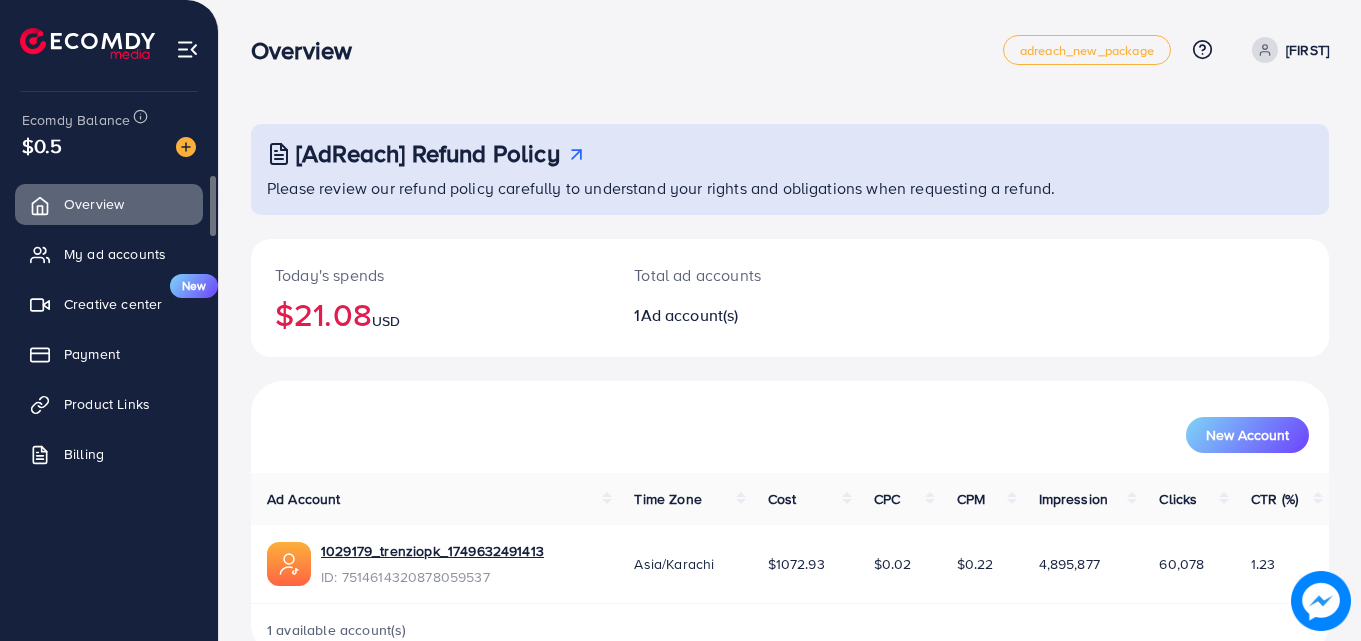 click on "My ad accounts" at bounding box center (115, 254) 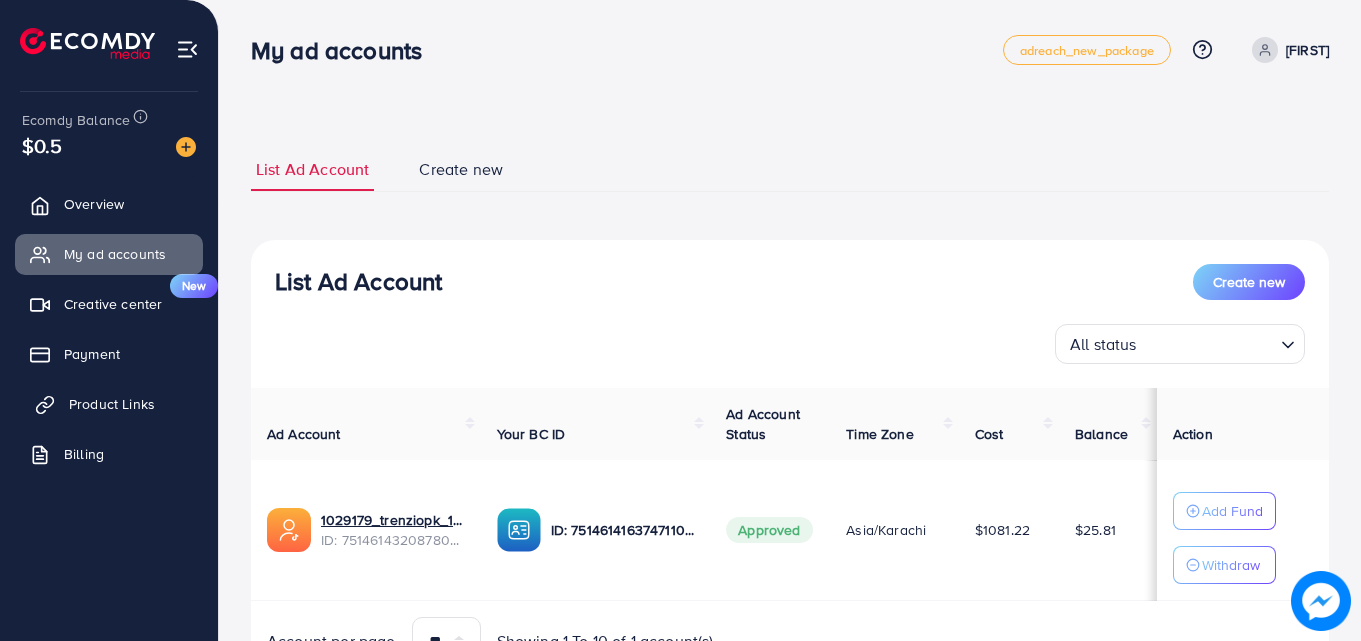 click on "Product Links" at bounding box center (109, 404) 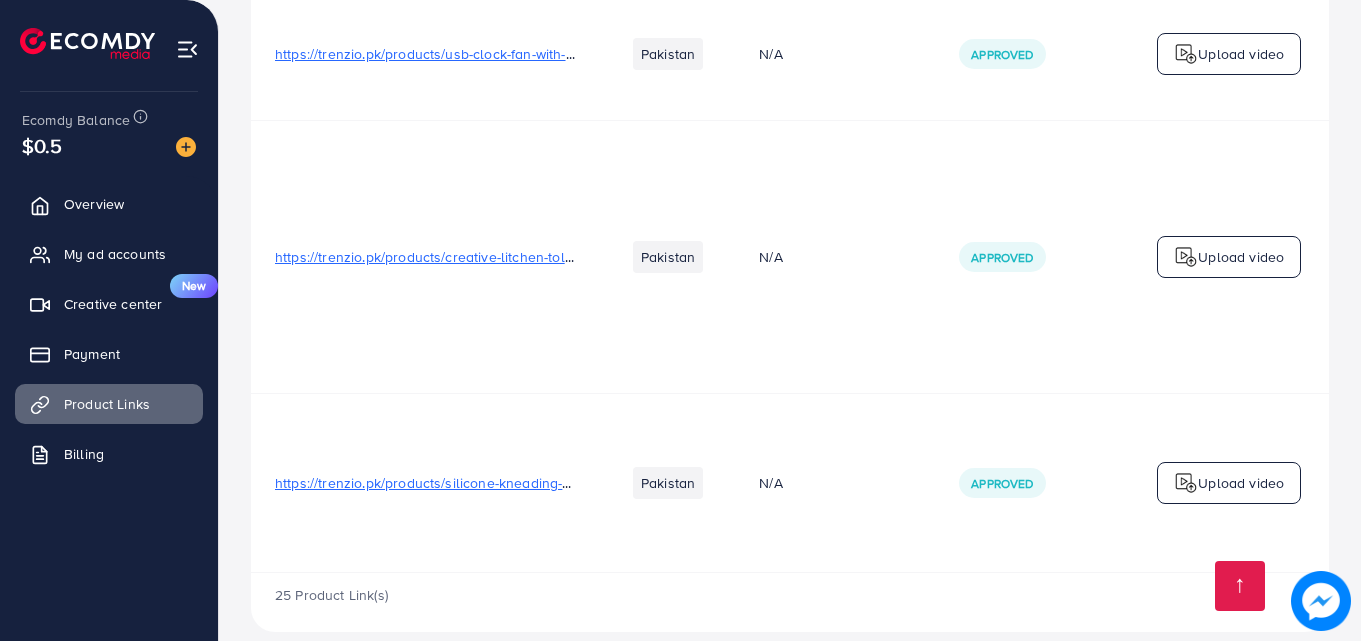 scroll, scrollTop: 4632, scrollLeft: 0, axis: vertical 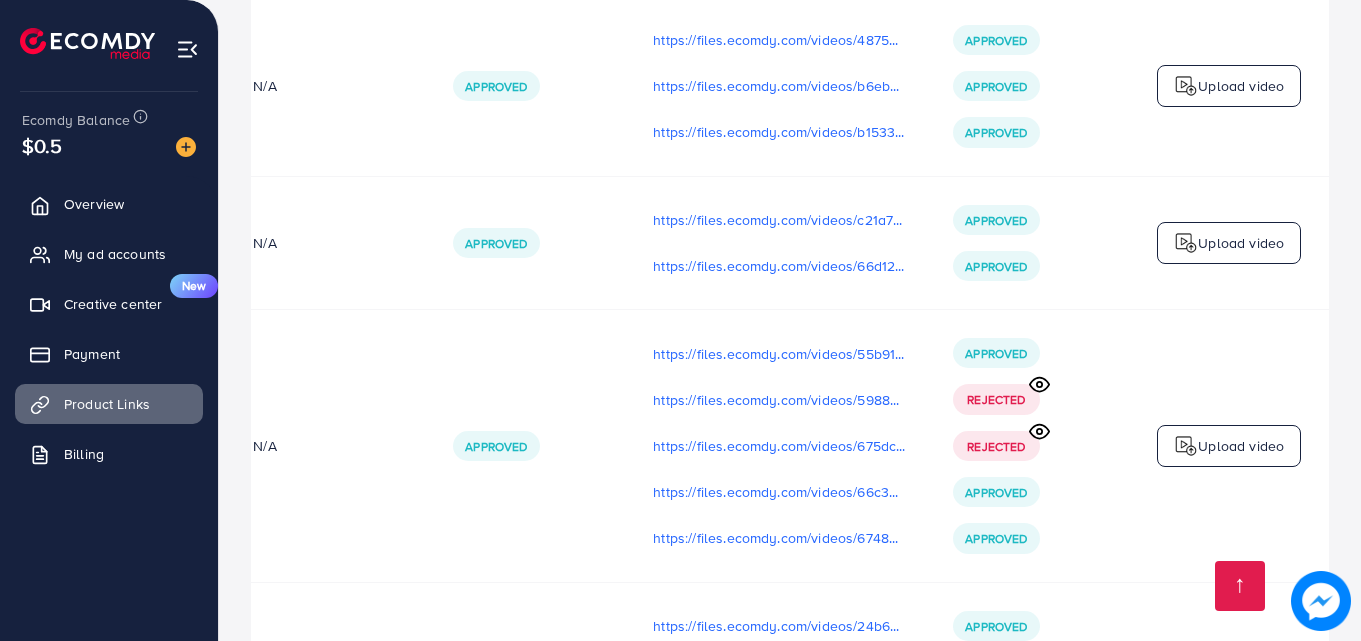 click on "Approved" at bounding box center (529, 446) 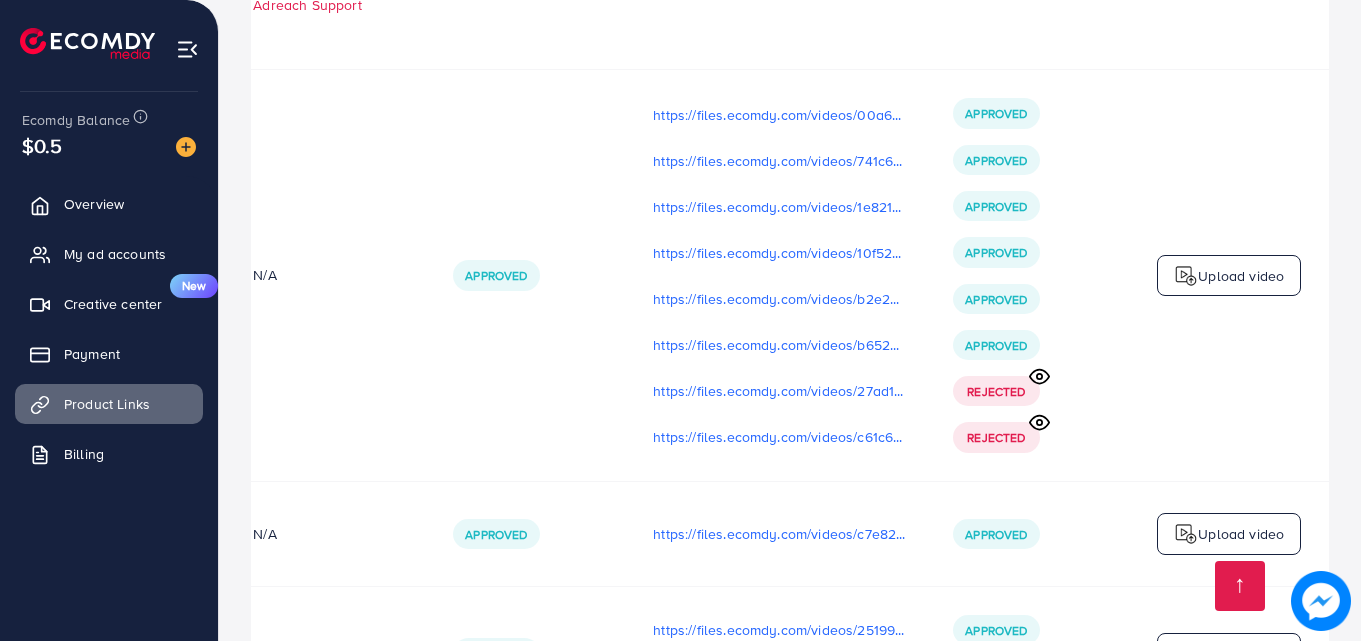 scroll, scrollTop: 2665, scrollLeft: 0, axis: vertical 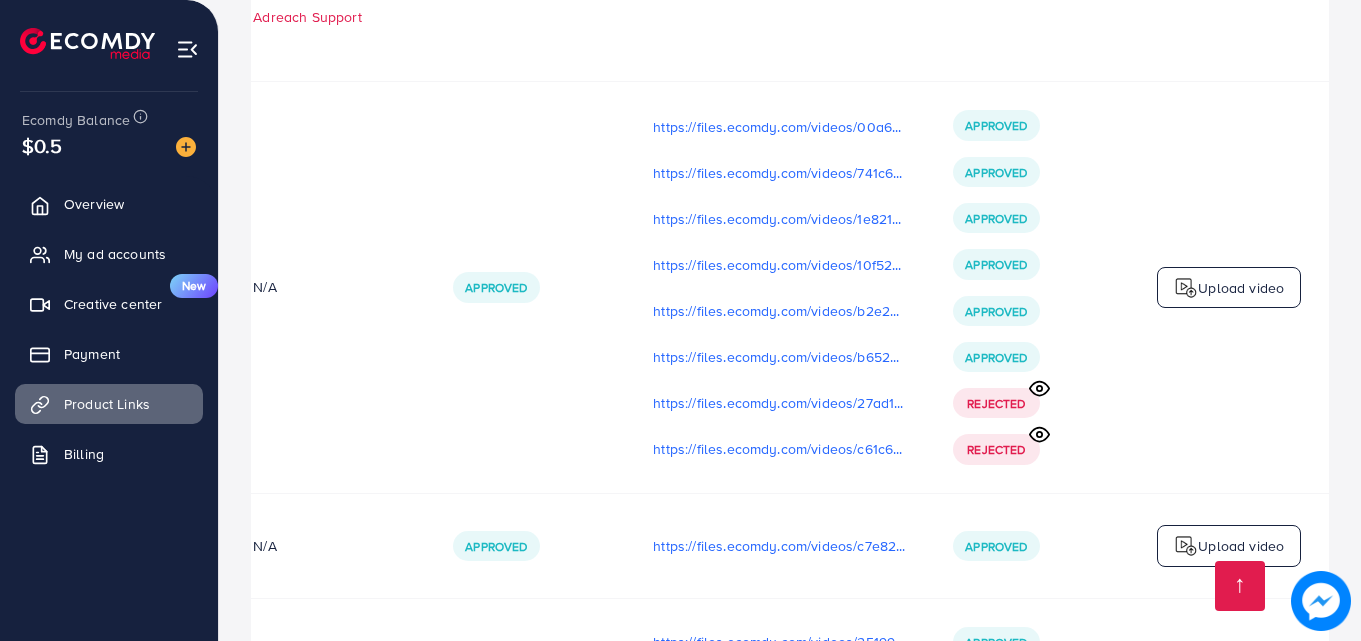 click on "Upload video" at bounding box center (1229, 288) 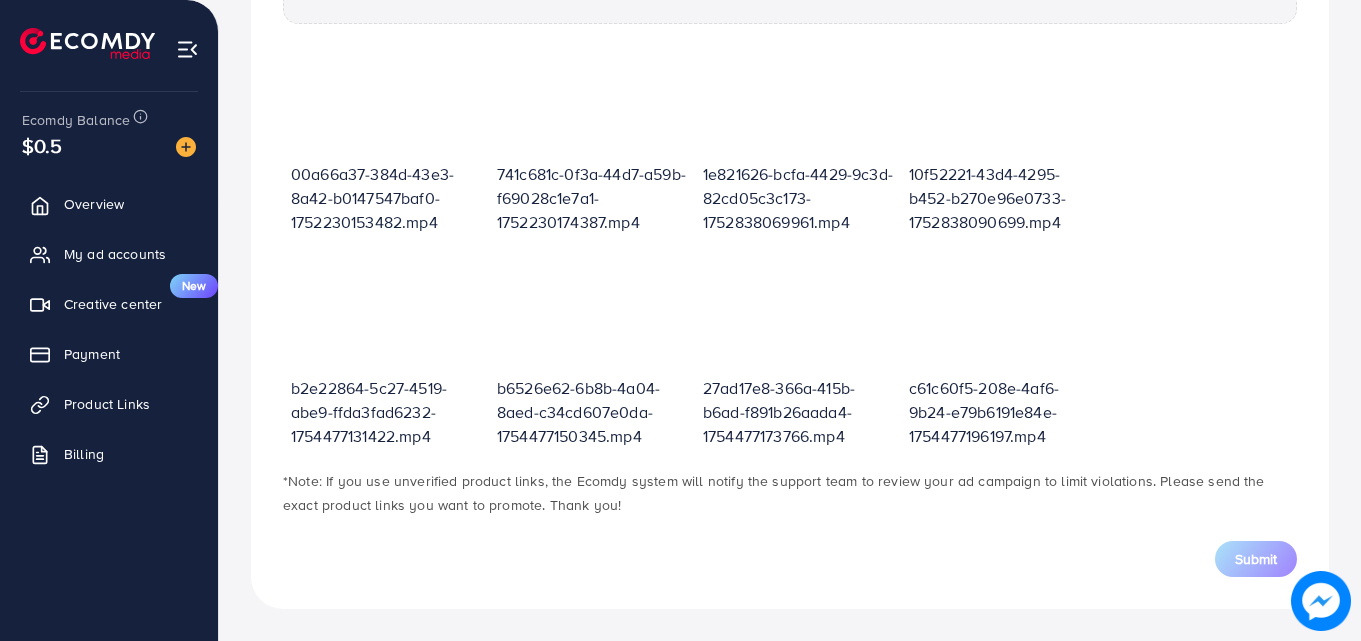 scroll, scrollTop: 718, scrollLeft: 0, axis: vertical 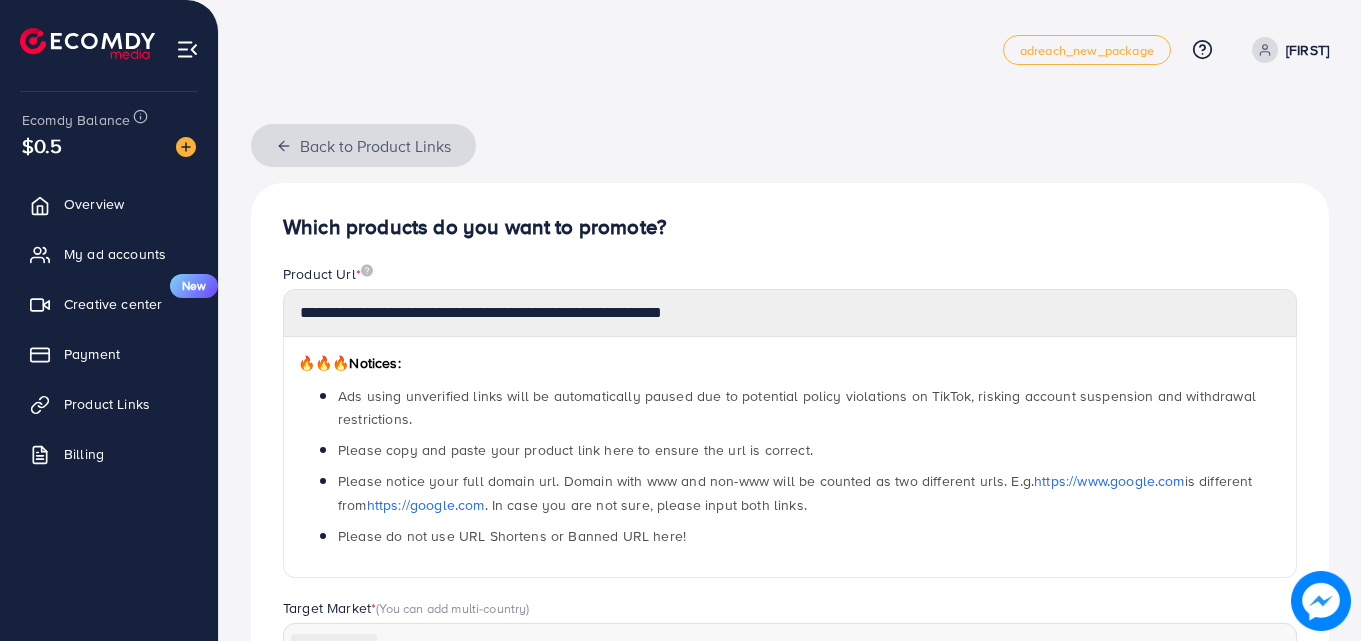 click on "Back to Product Links" at bounding box center [363, 145] 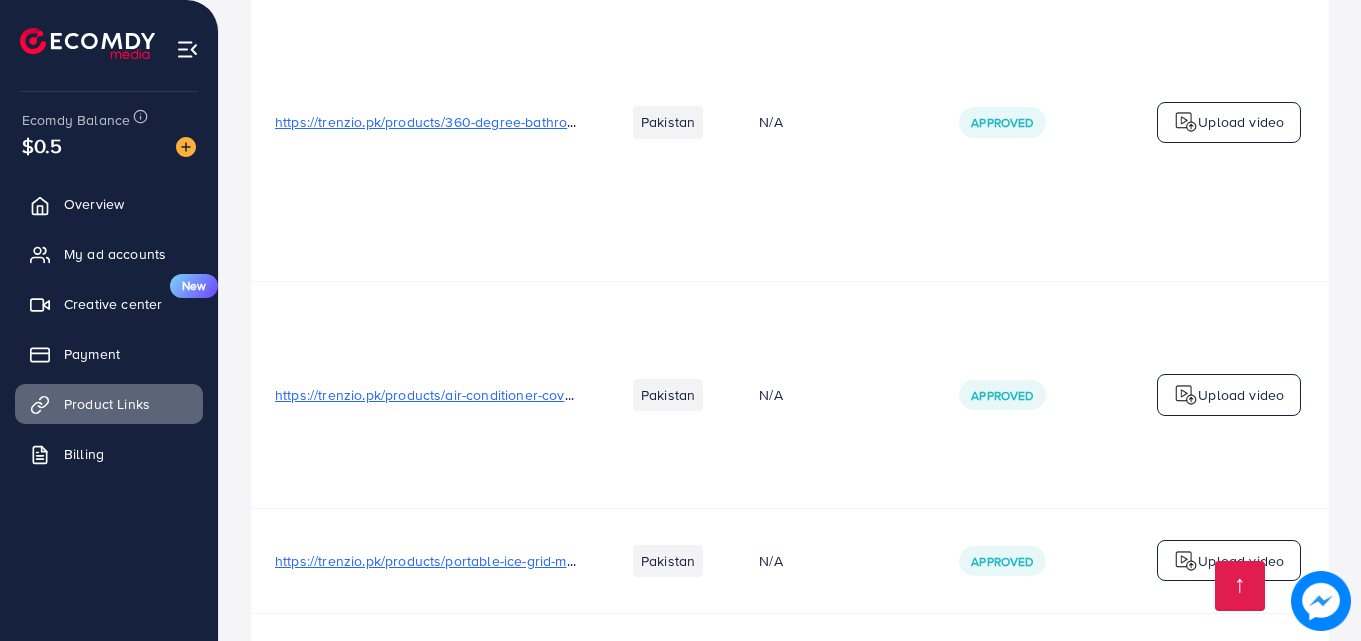 scroll, scrollTop: 313, scrollLeft: 0, axis: vertical 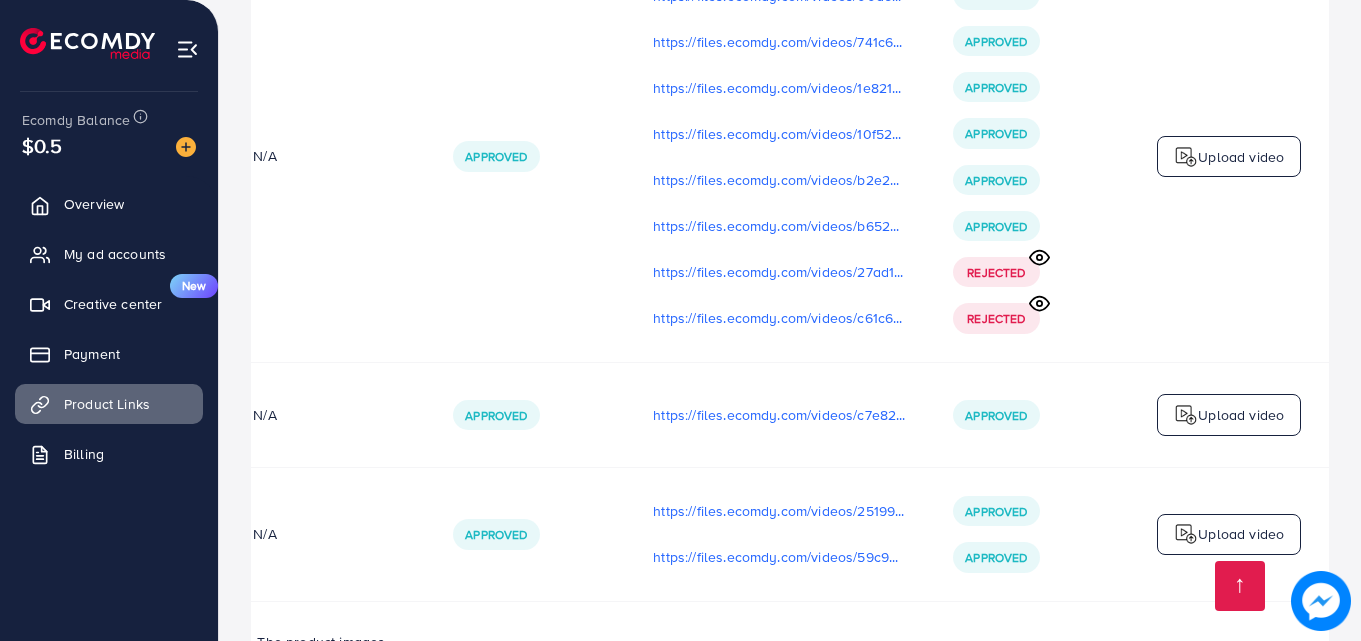 click 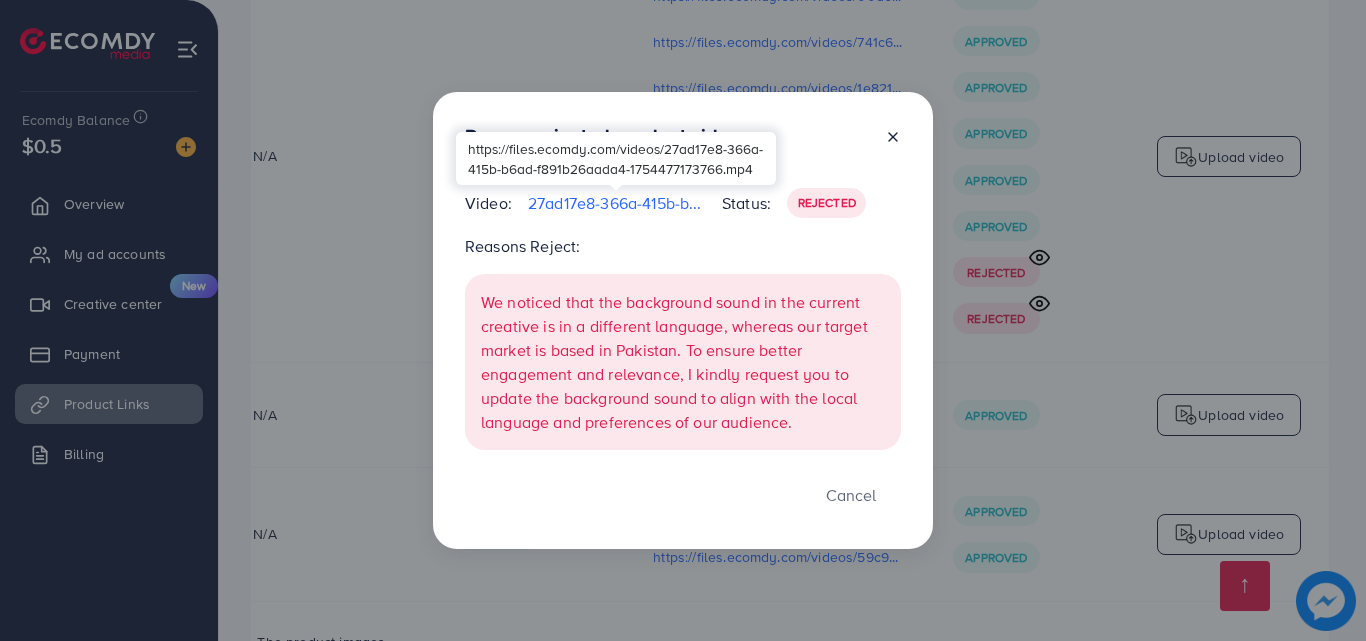 click on "27ad17e8-366a-415b-b6ad-f891b26aada4-1754477173766.mp4" at bounding box center (617, 203) 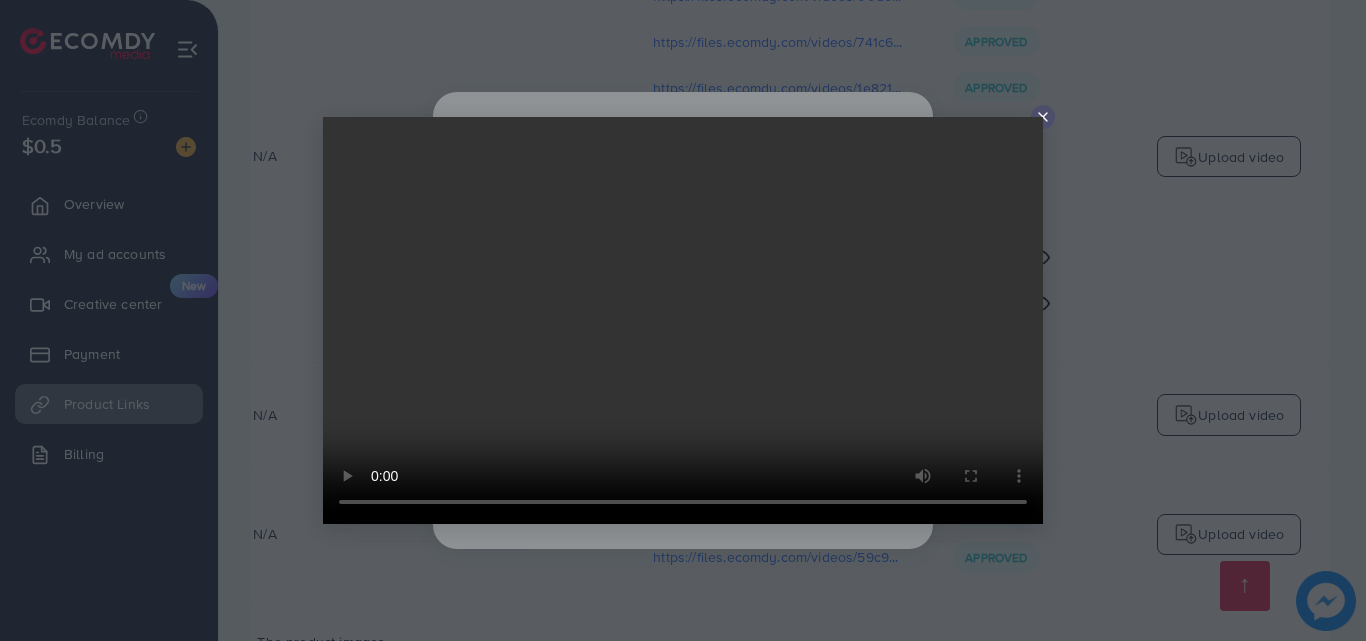 click at bounding box center (683, 320) 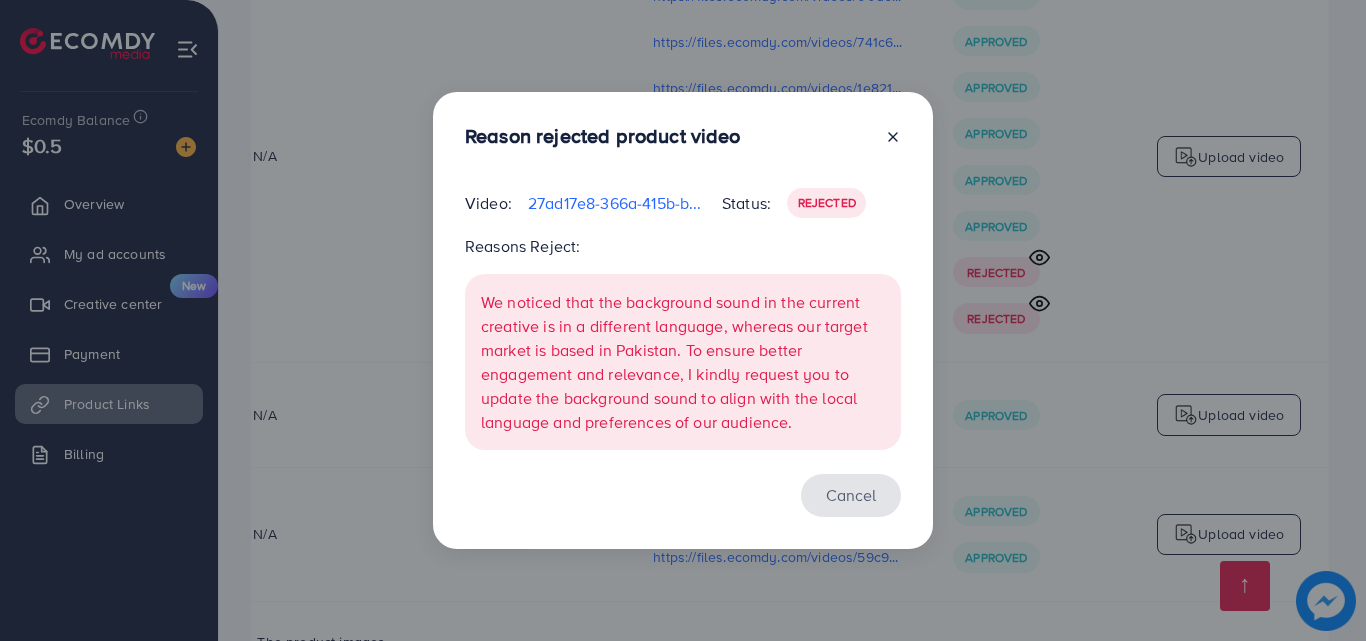 click on "Cancel" at bounding box center (851, 495) 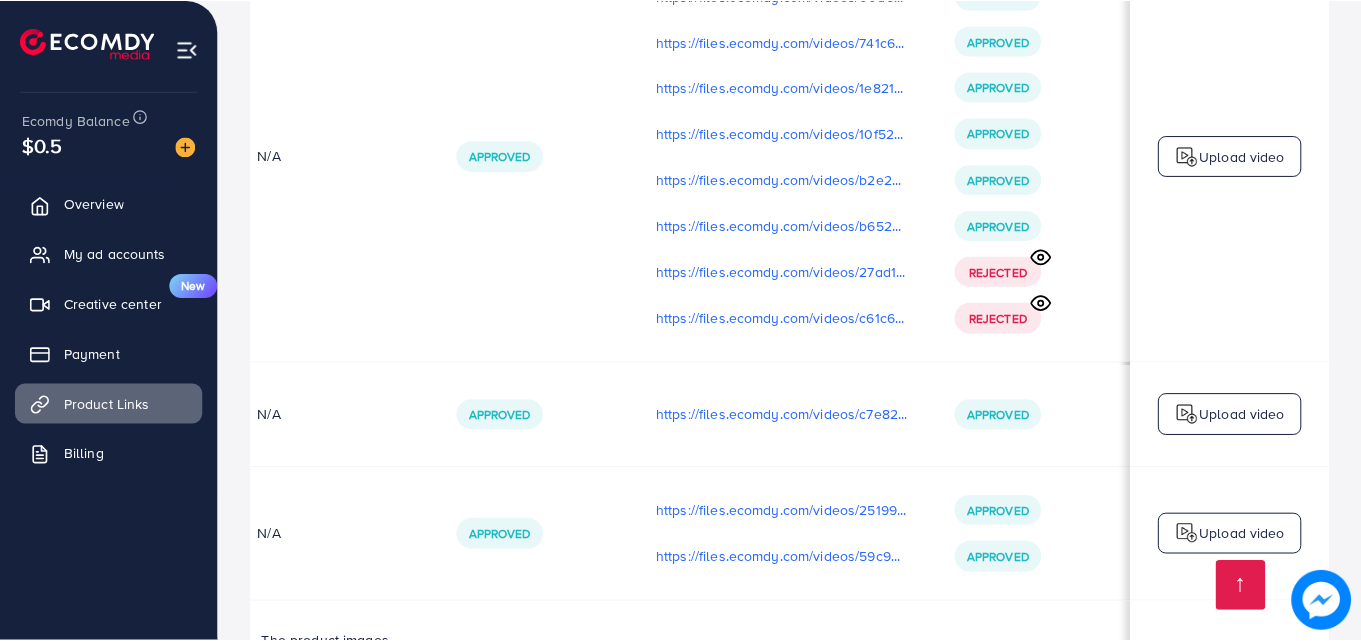 scroll, scrollTop: 0, scrollLeft: 501, axis: horizontal 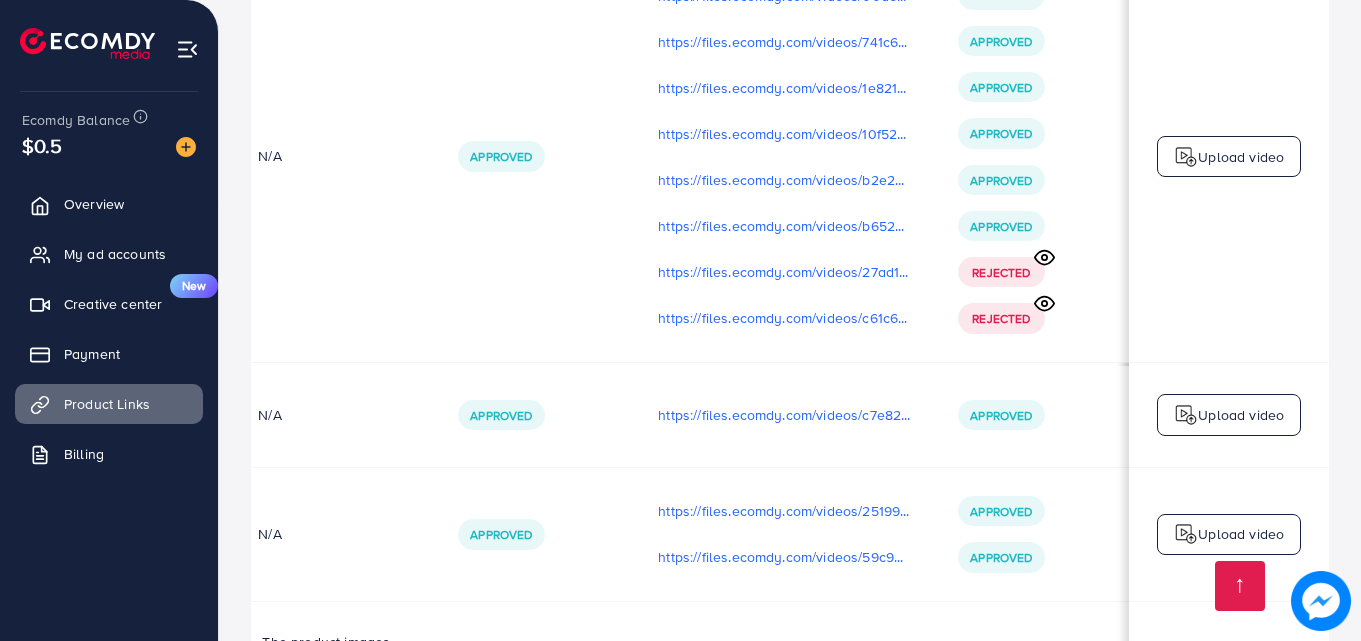 click 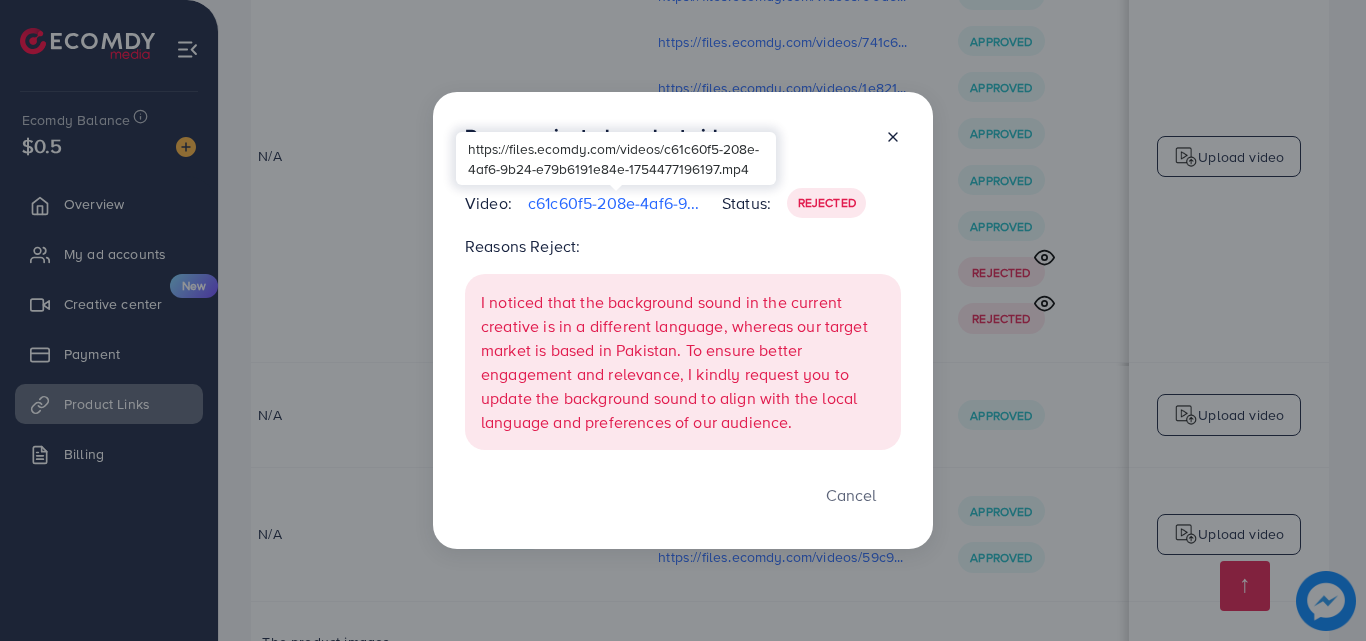 click on "c61c60f5-208e-4af6-9b24-e79b6191e84e-1754477196197.mp4" at bounding box center [617, 203] 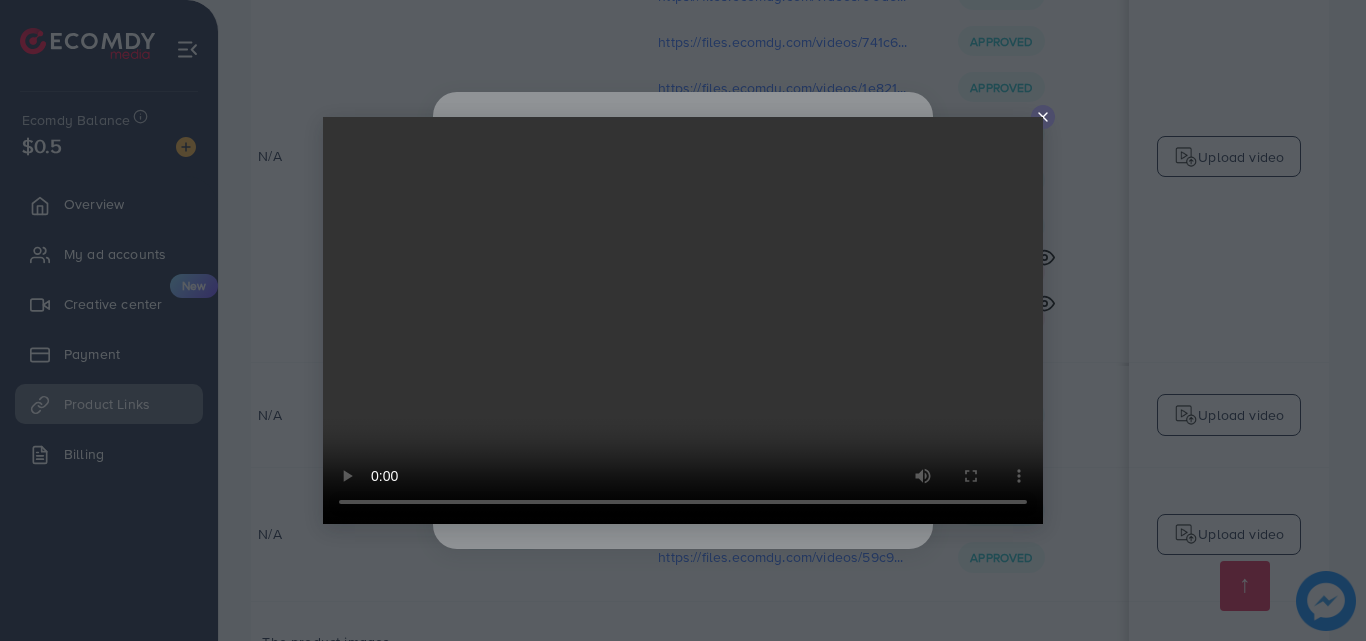 click 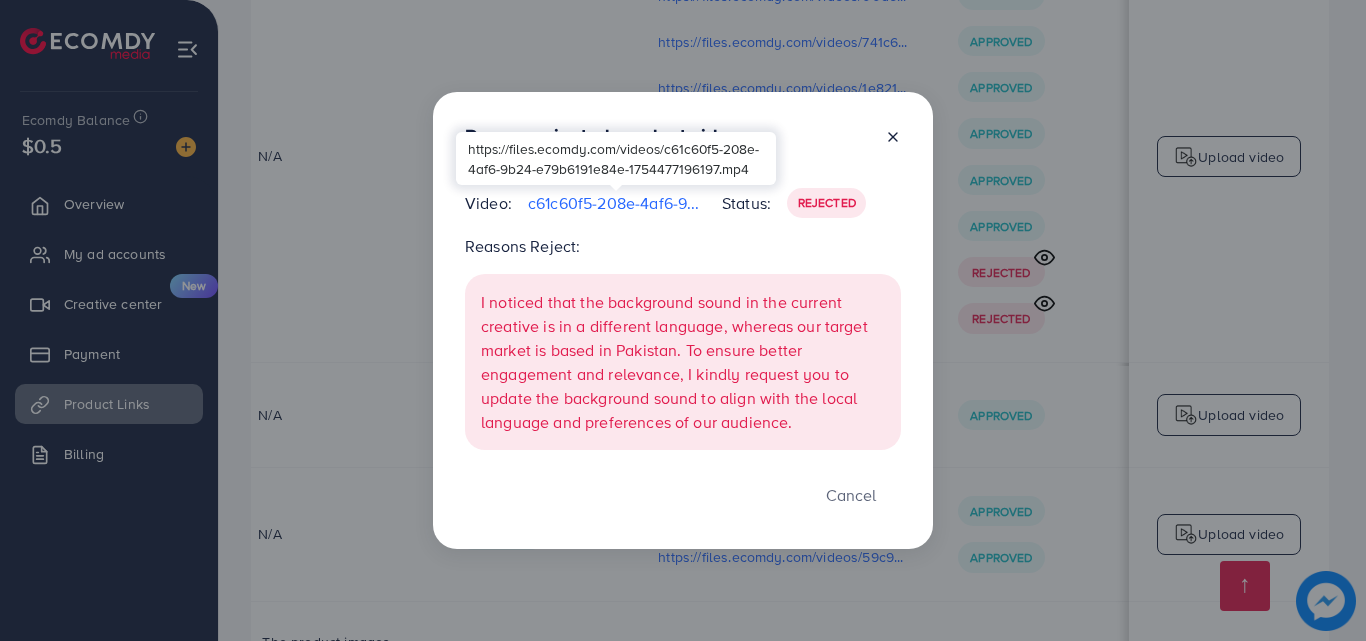 click on "c61c60f5-208e-4af6-9b24-e79b6191e84e-1754477196197.mp4" at bounding box center [617, 203] 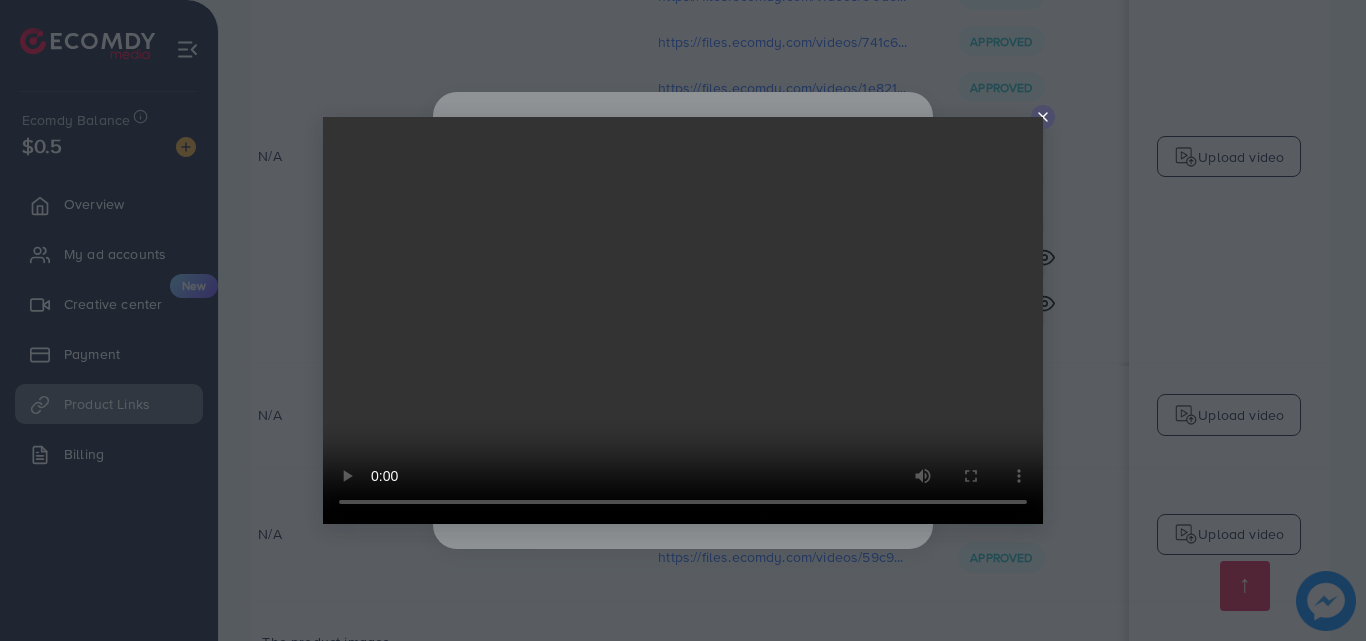 click at bounding box center (683, 320) 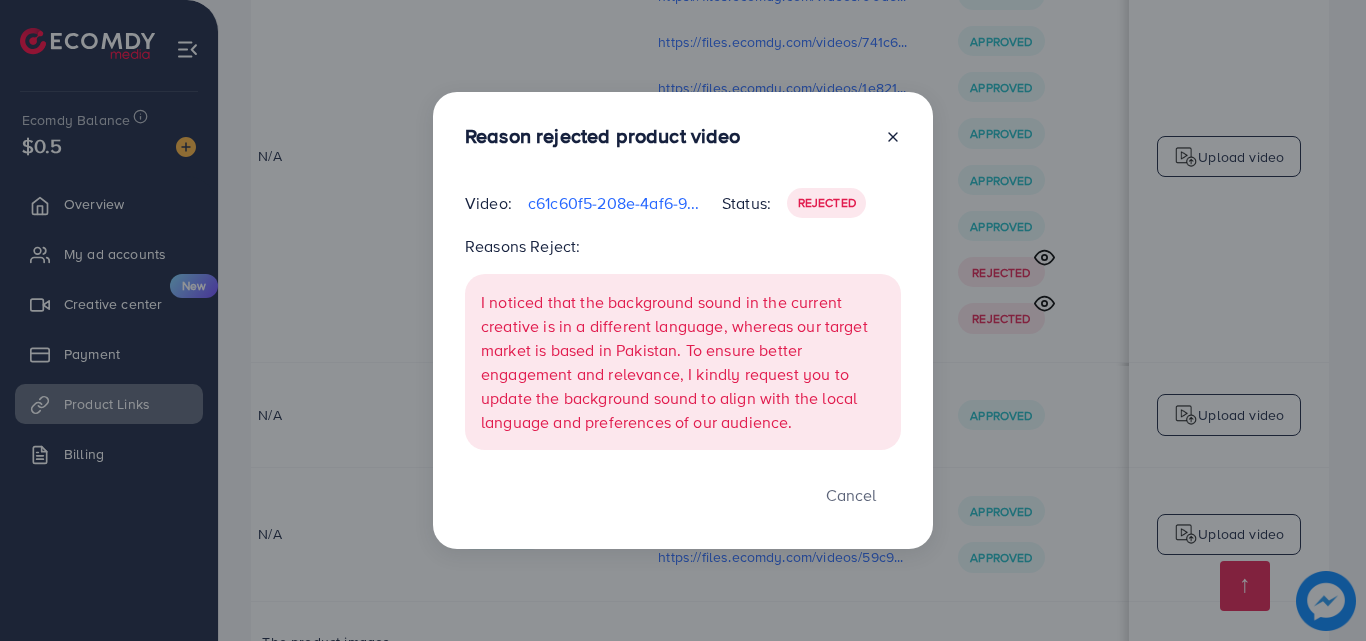click 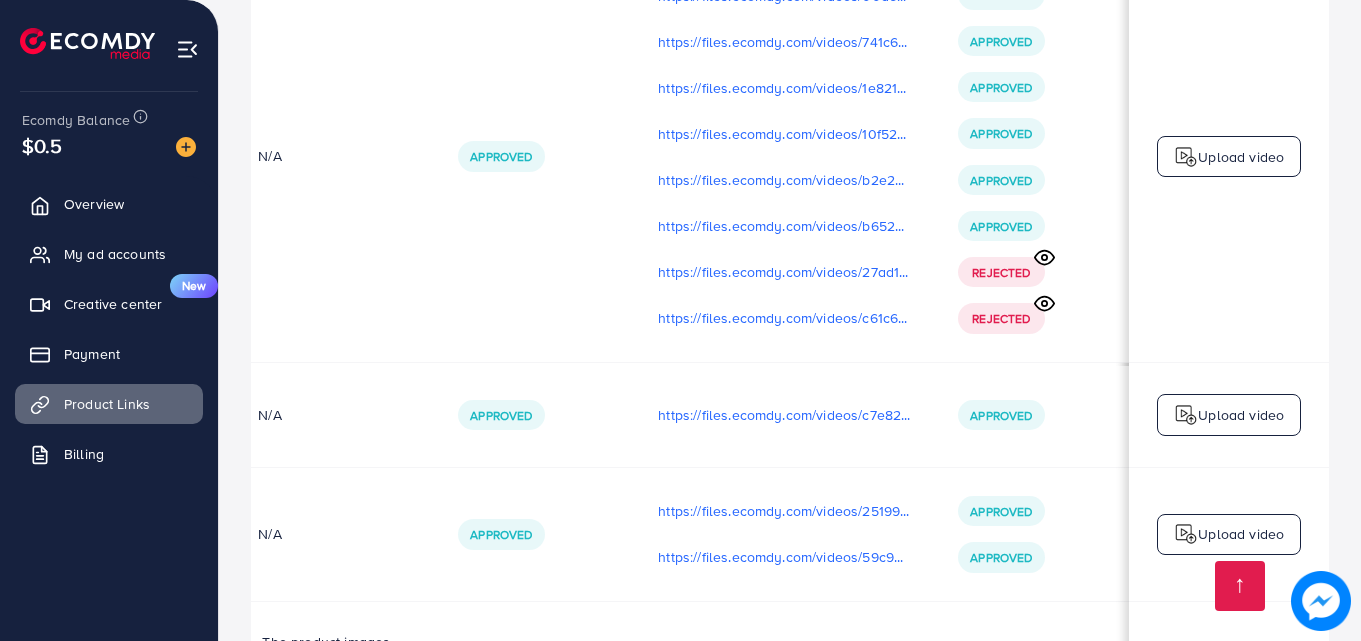 click at bounding box center [1186, 157] 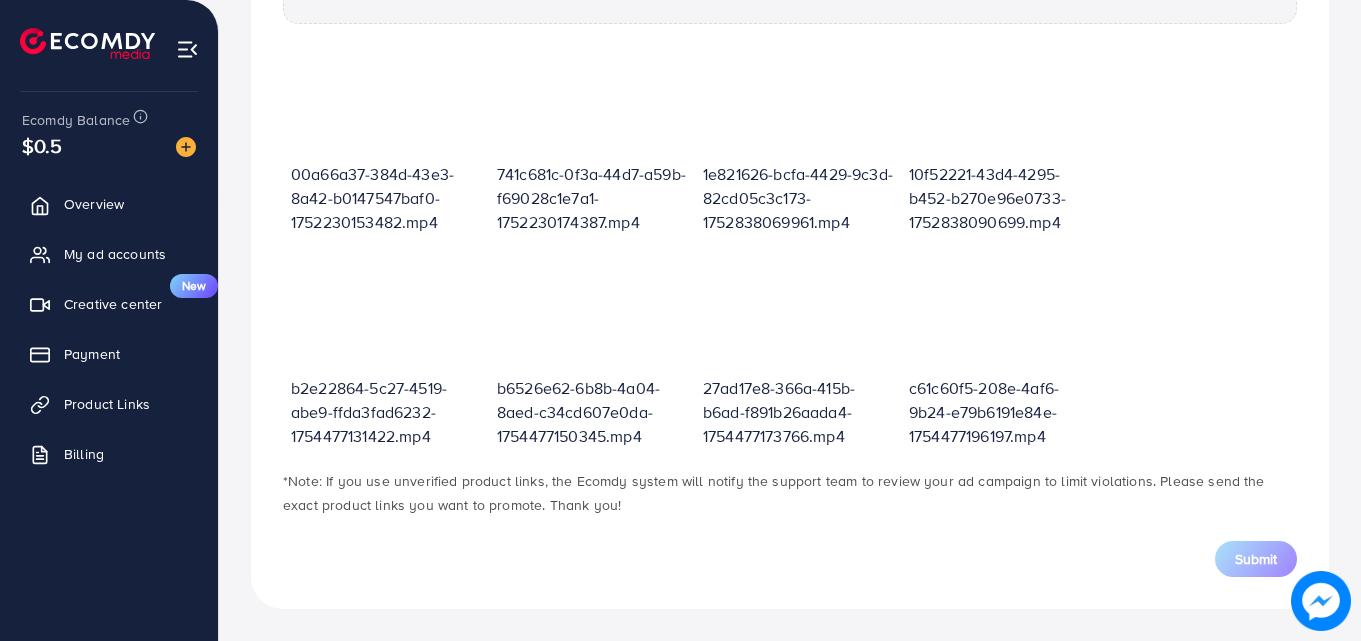 scroll, scrollTop: 718, scrollLeft: 0, axis: vertical 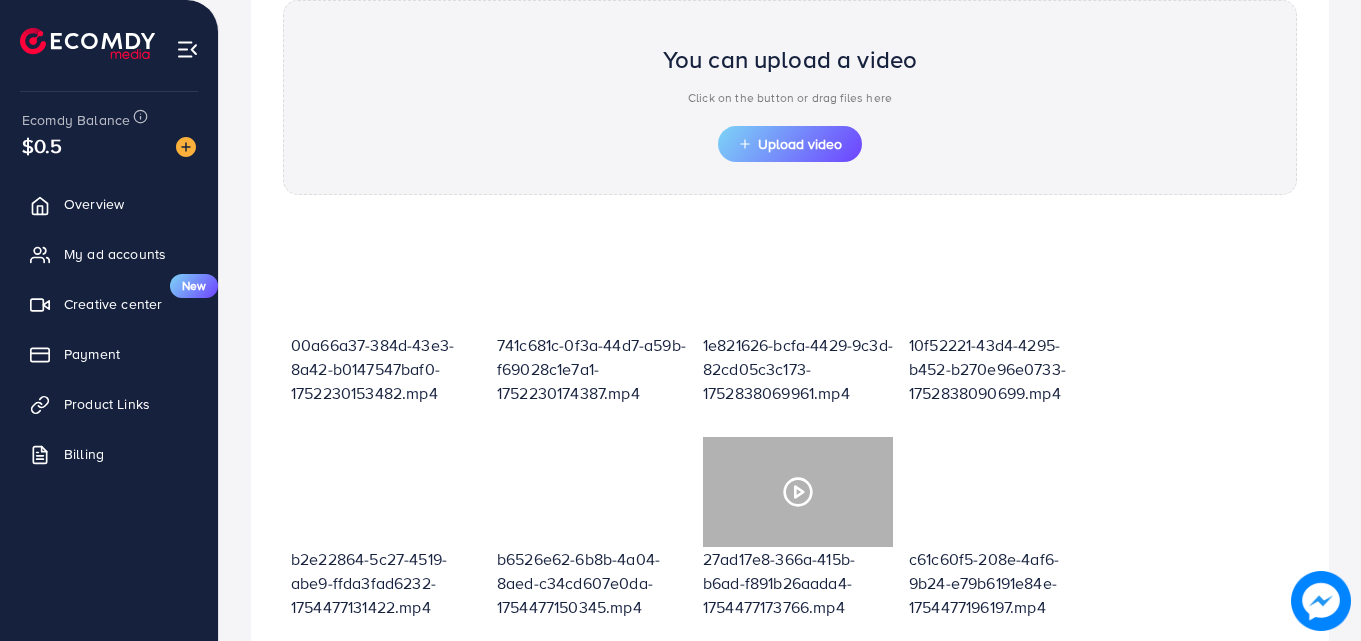 click 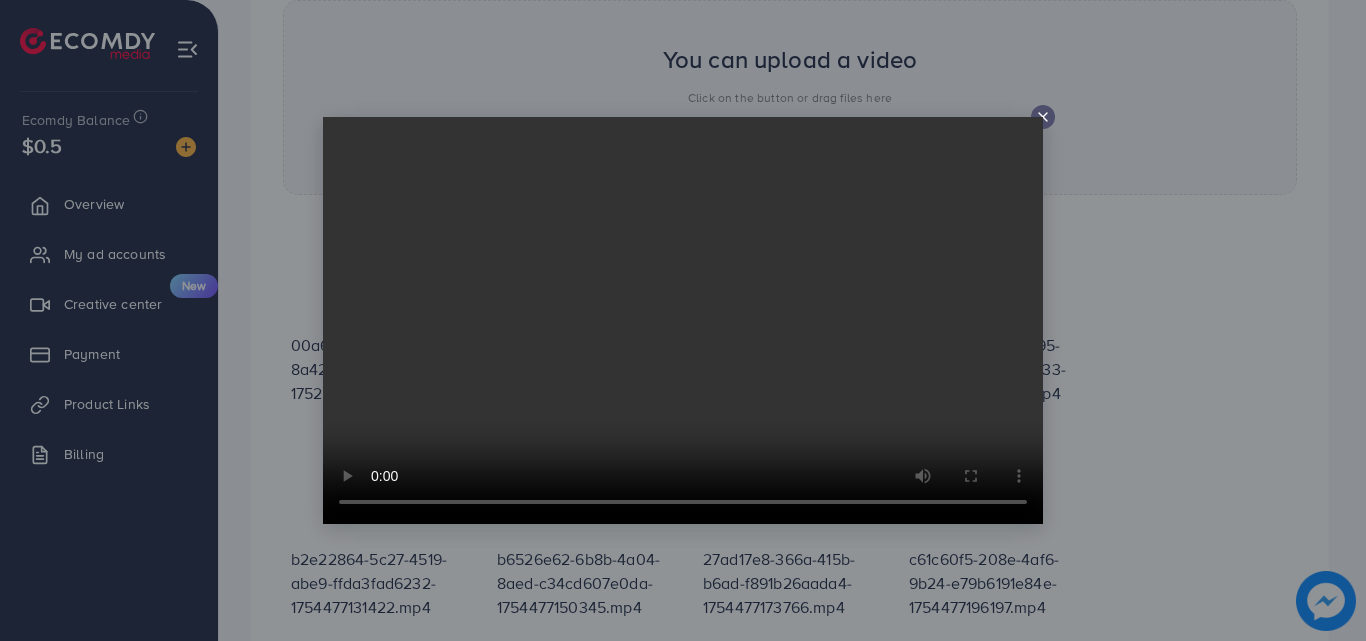 click 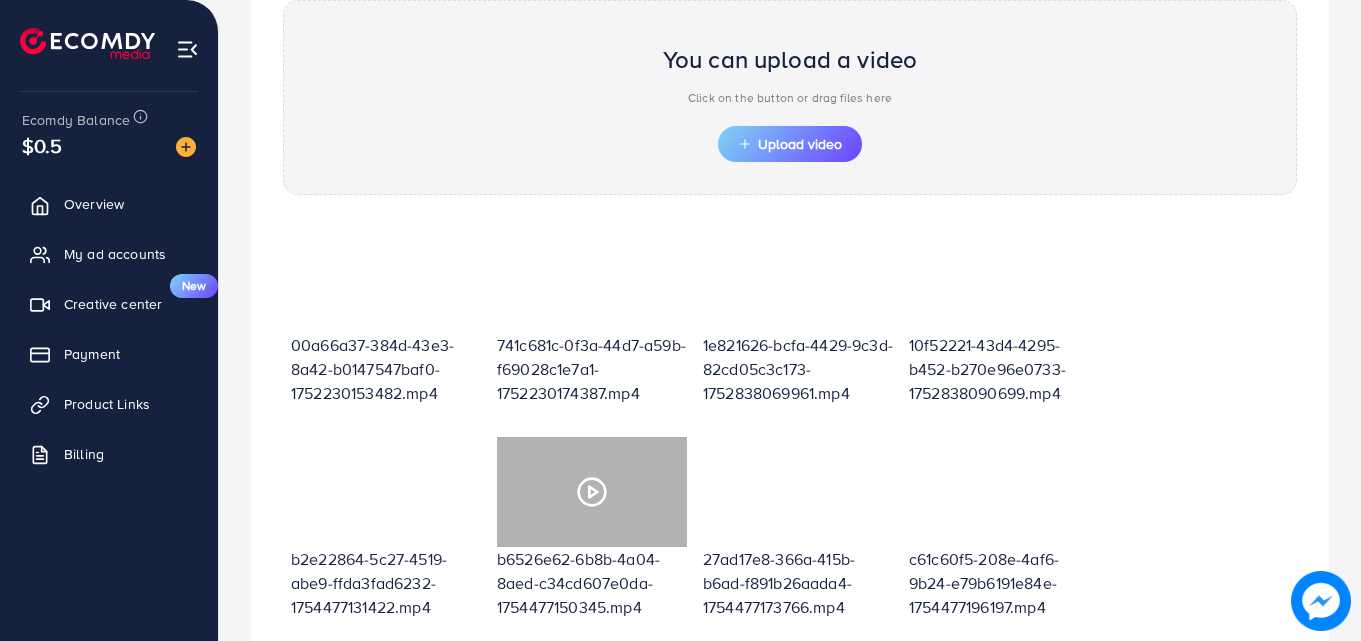 click 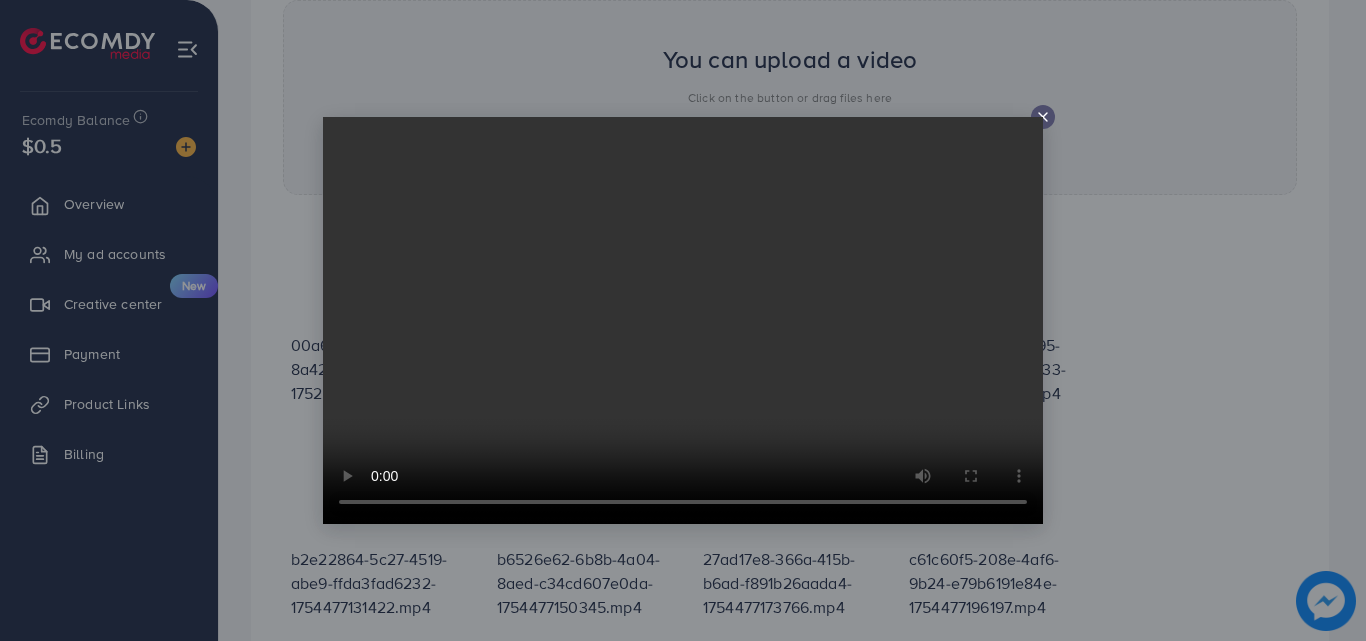 click 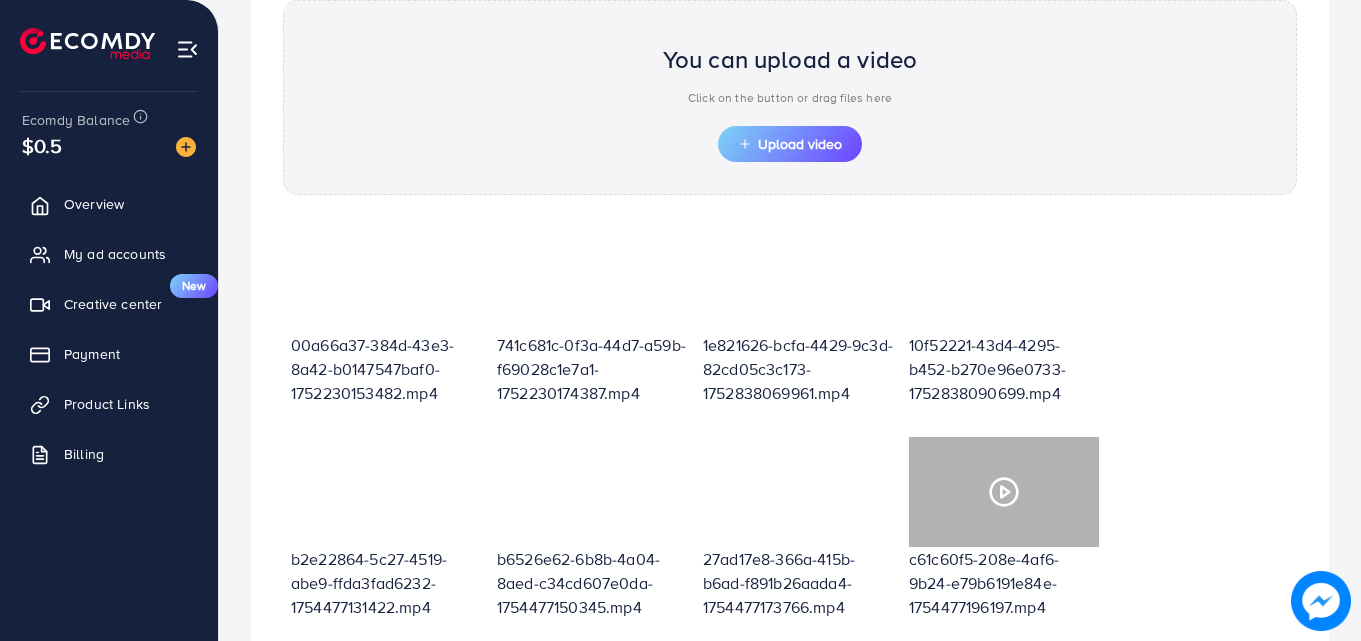 click 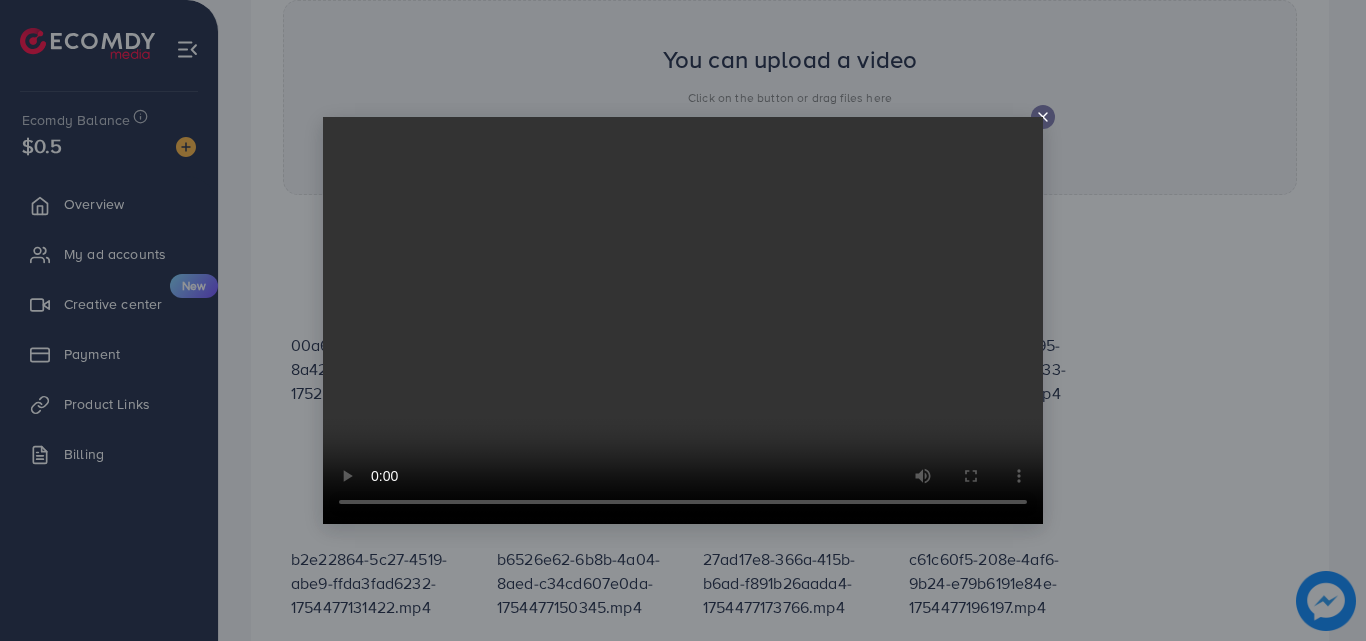 click at bounding box center (683, 320) 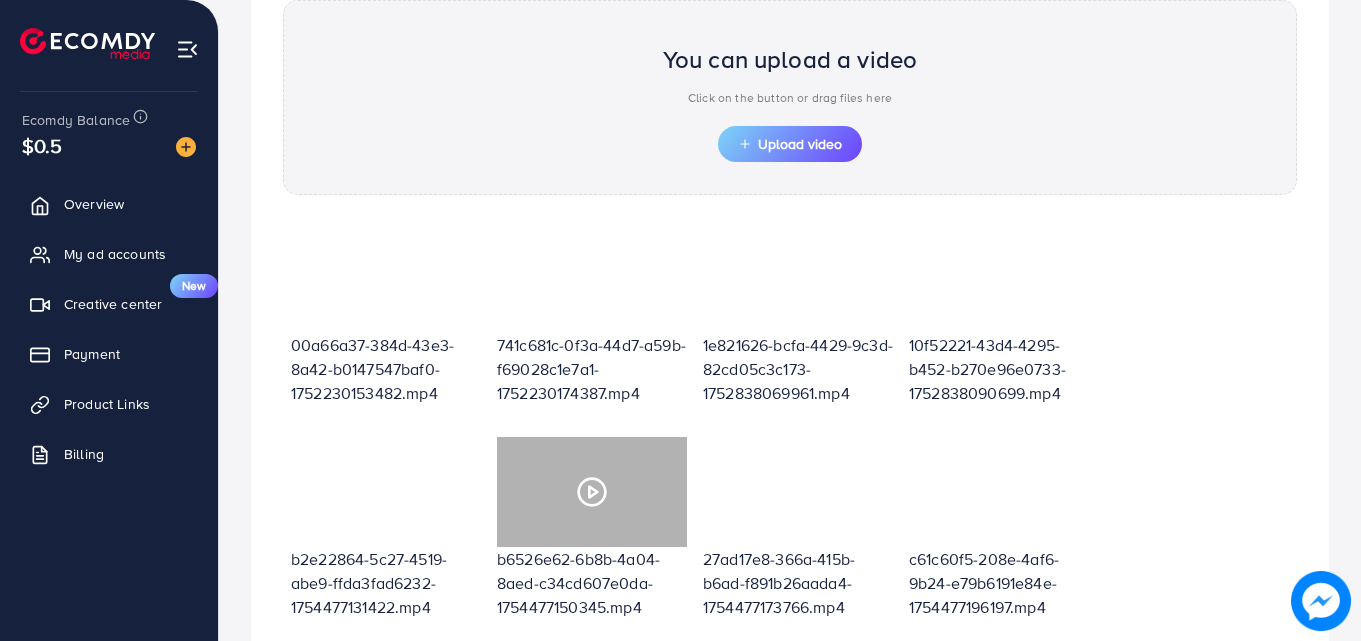click 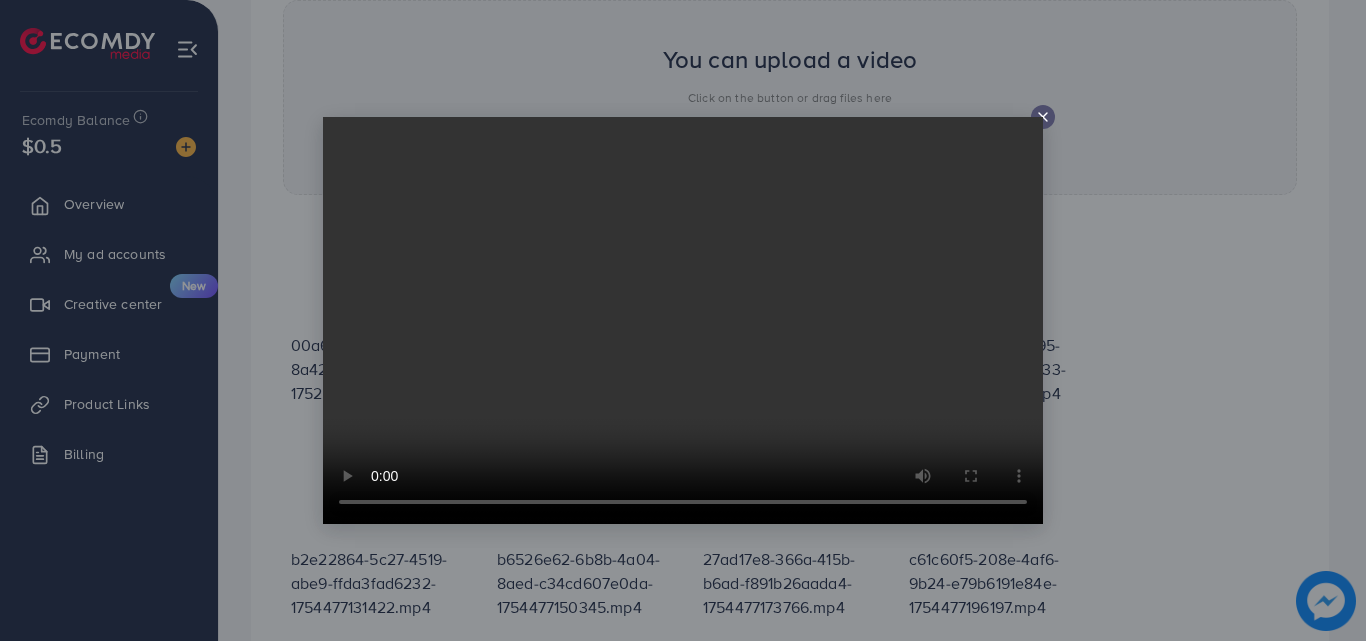 click at bounding box center (683, 320) 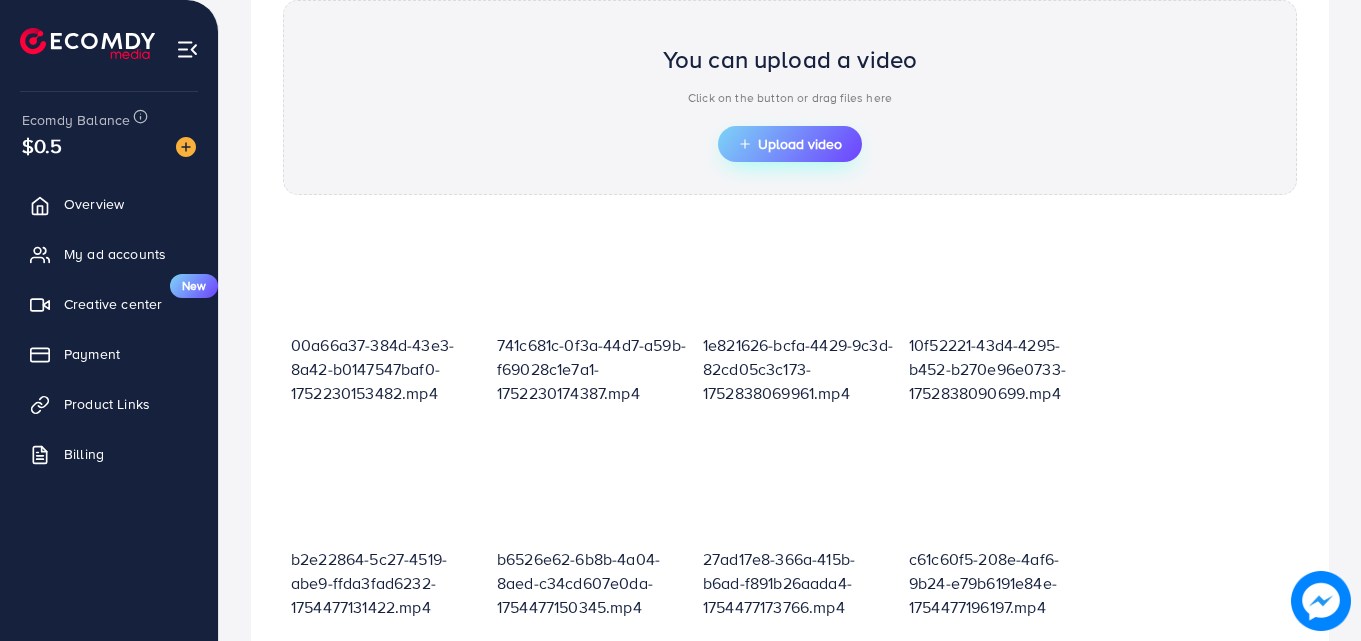 click 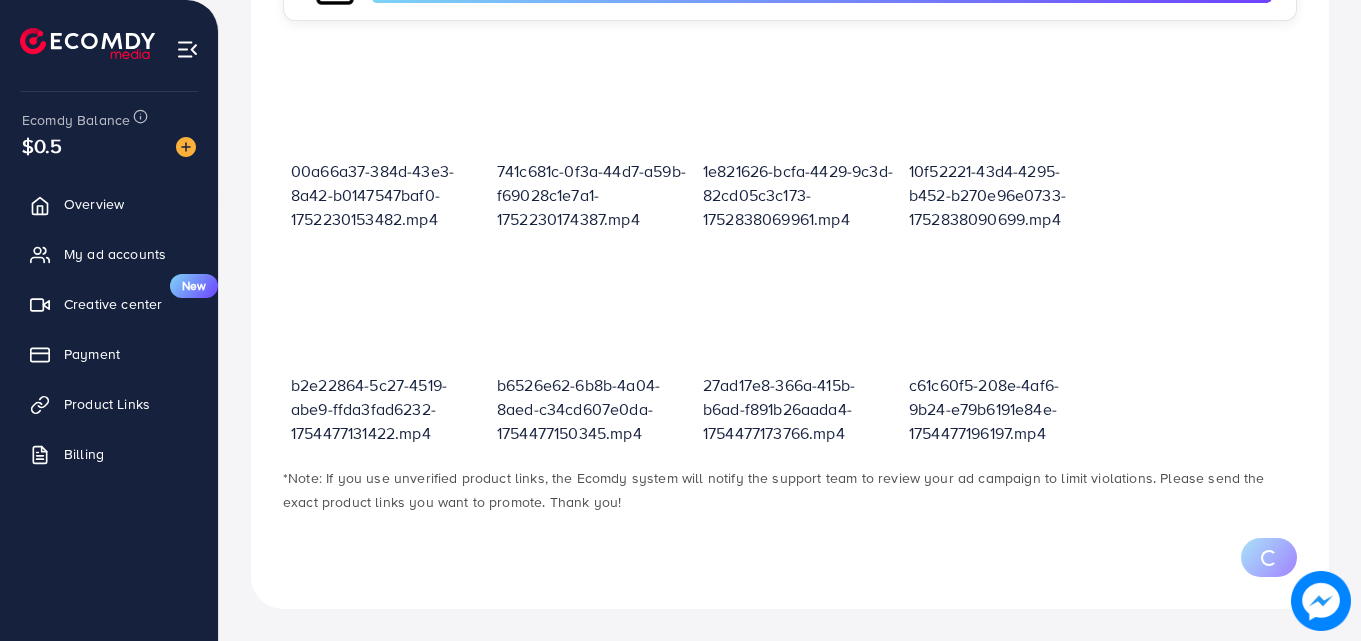 scroll, scrollTop: 777, scrollLeft: 0, axis: vertical 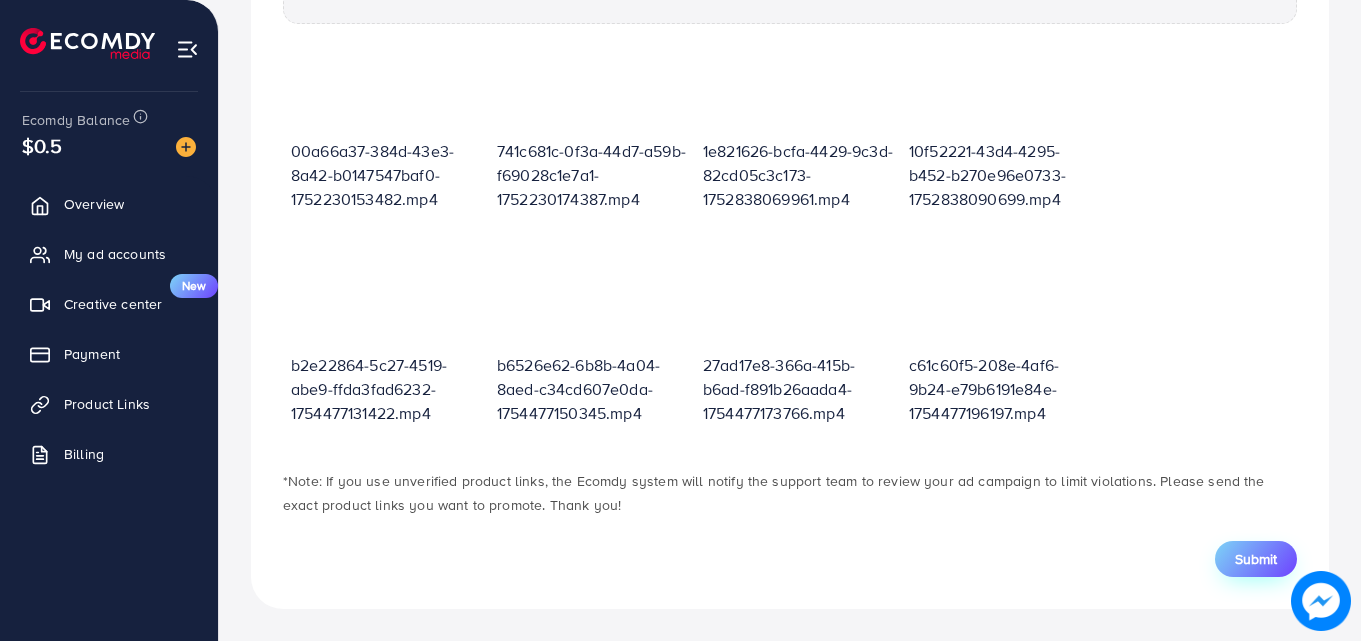 click on "Submit" at bounding box center [1256, 559] 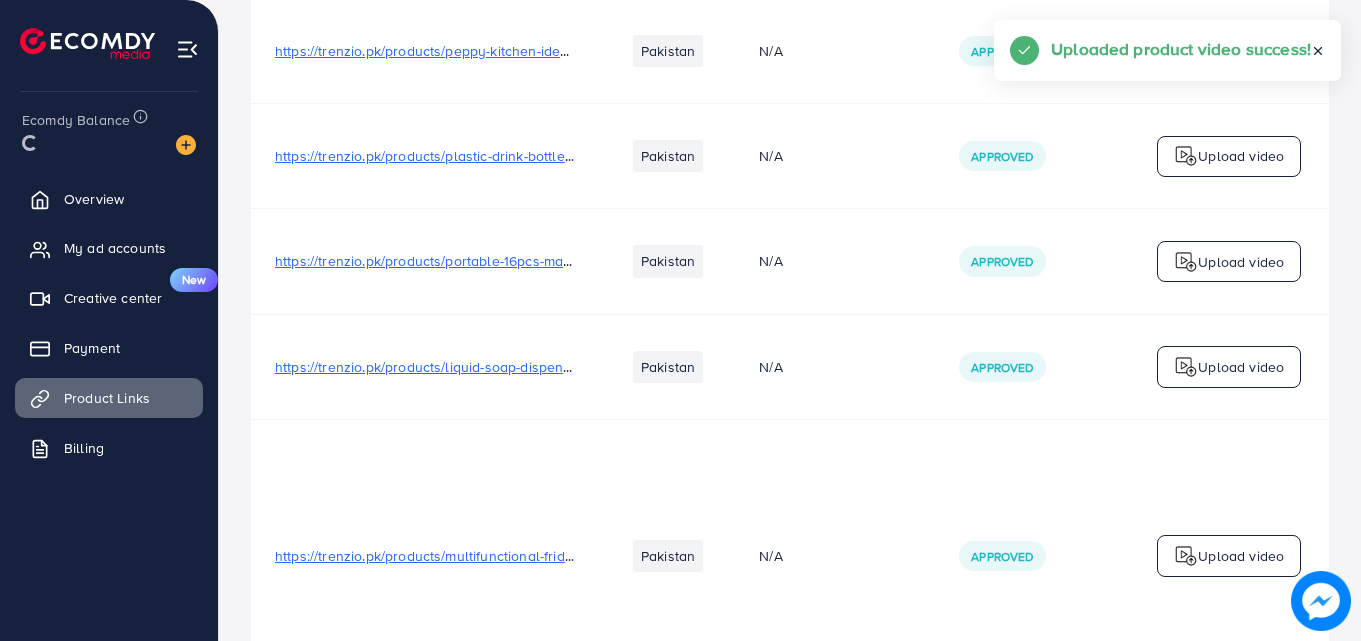scroll, scrollTop: 0, scrollLeft: 0, axis: both 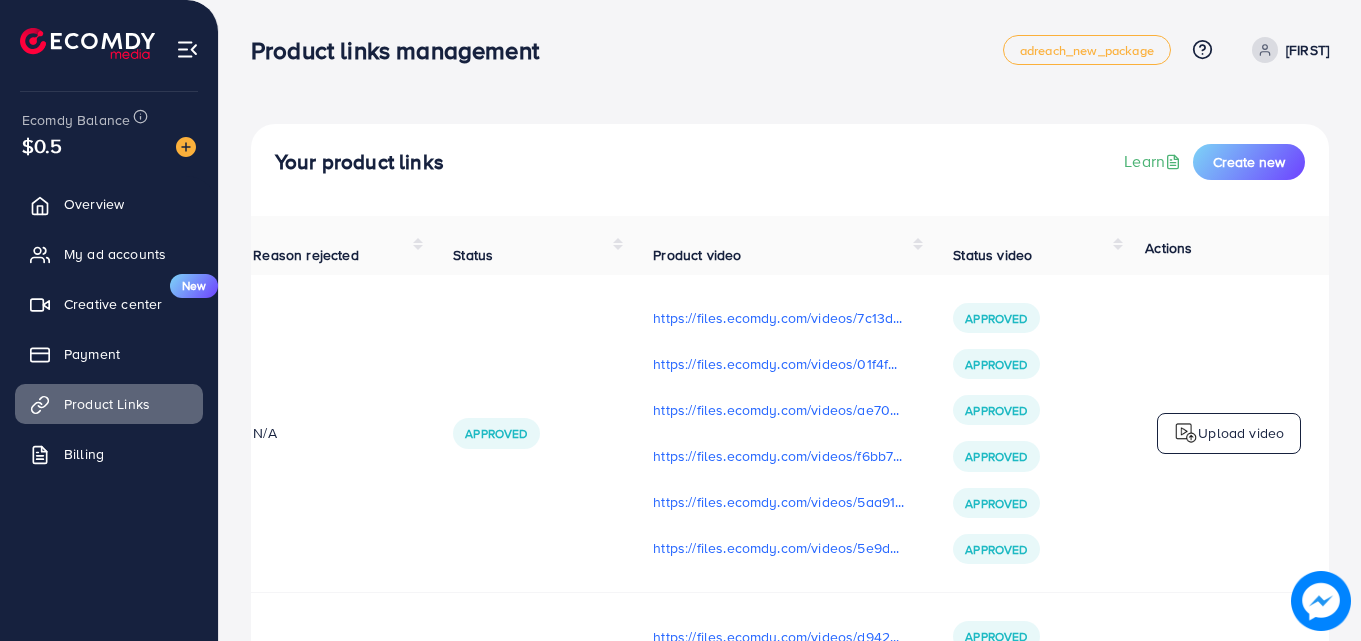 click on "https://files.ecomdy.com/videos/7c13d4ea-5d5b-4590-8880-c52d7d987d21-1749727989763.mp4   https://files.ecomdy.com/videos/01f4f857-9603-4c18-8c64-8b412e9521a1-1750764590408.mp4   https://files.ecomdy.com/videos/ae706275-3670-4bf1-a308-cbff84dc6191-1750767371802.mp4   https://files.ecomdy.com/videos/f6bb7496-7bee-4f69-8d8c-e3aa49514560-1750958776638.mp4   https://files.ecomdy.com/videos/5aa91c1b-5bec-4b3c-ae47-671ab081cd0f-1750958795173.mp4   https://files.ecomdy.com/videos/5e9d26c6-8931-4461-a70e-8c2b553497a9-1751891280478.mp4" at bounding box center [779, 434] 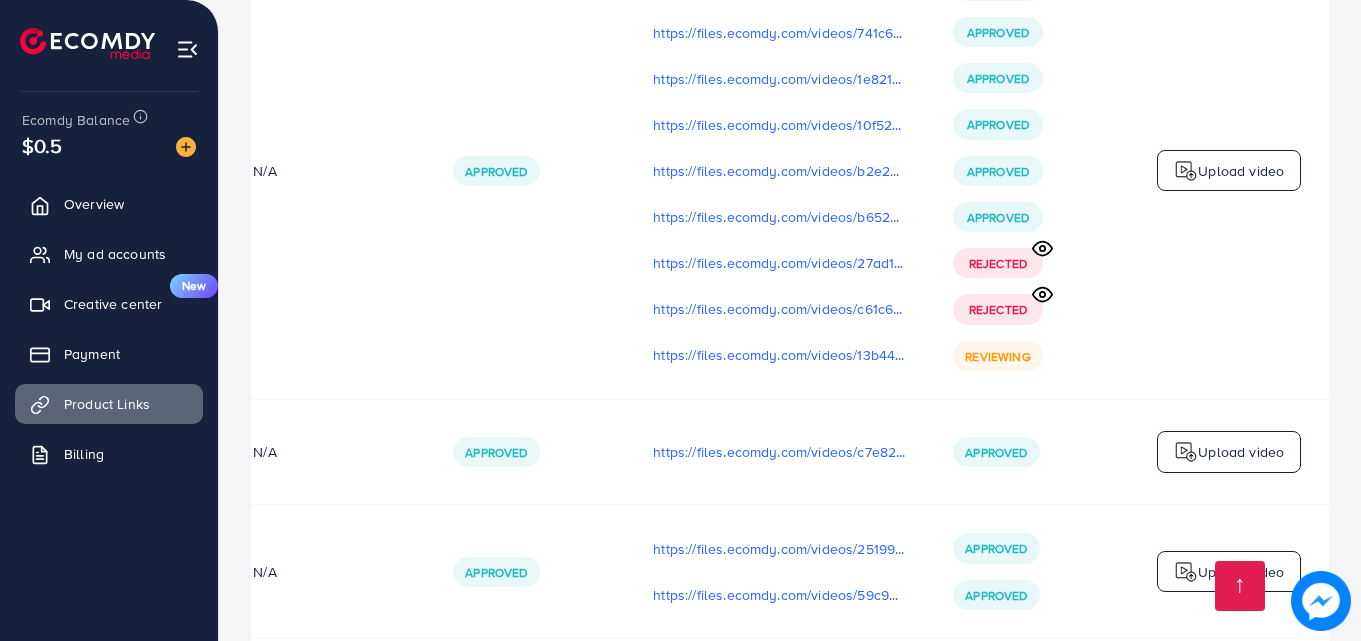scroll, scrollTop: 2767, scrollLeft: 0, axis: vertical 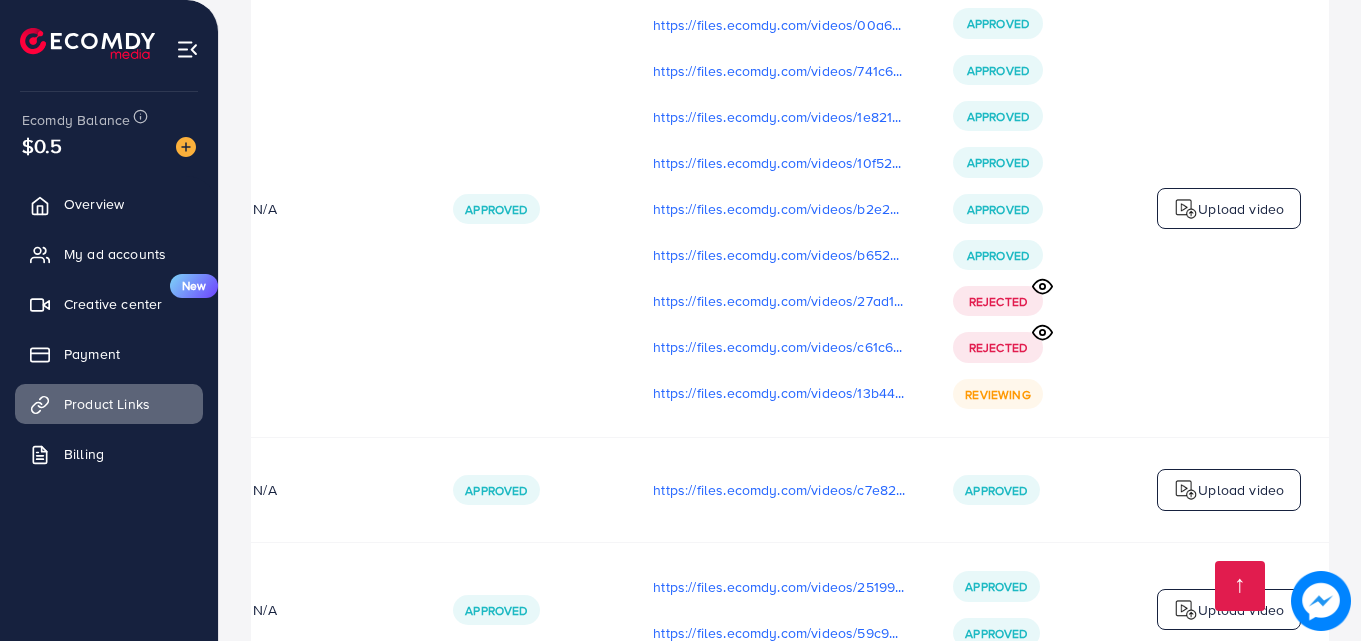 click on "Upload video" at bounding box center (1241, 209) 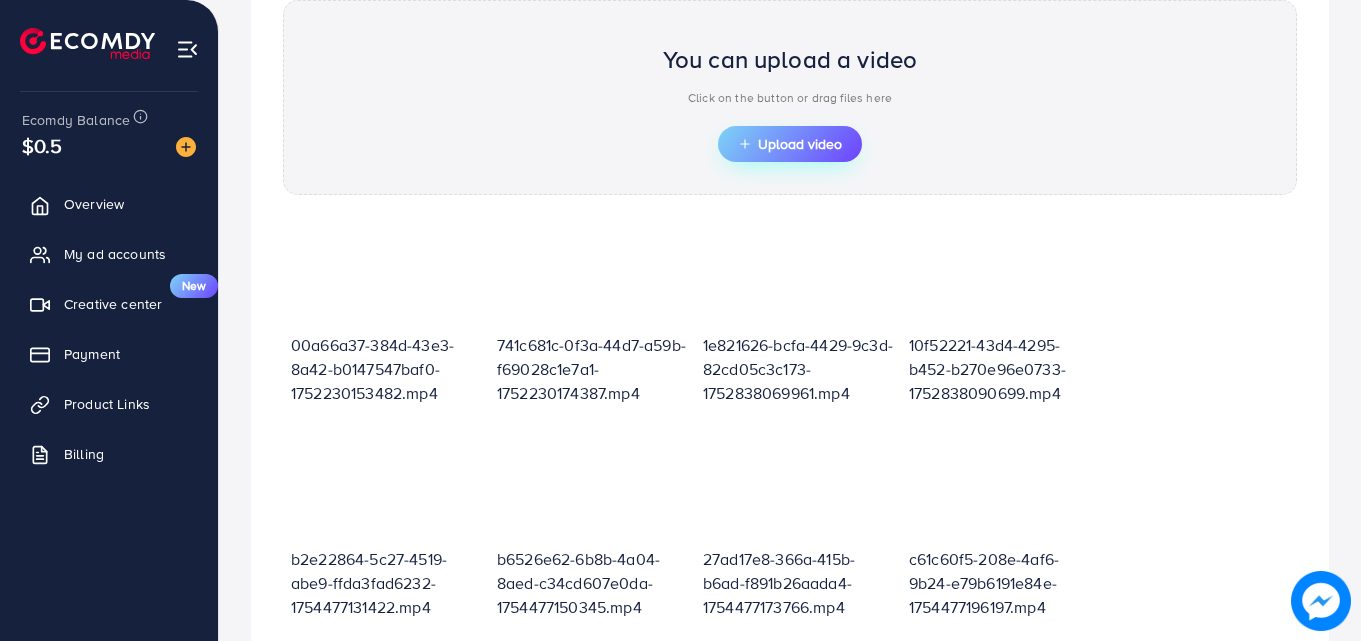click on "Upload video" at bounding box center [790, 144] 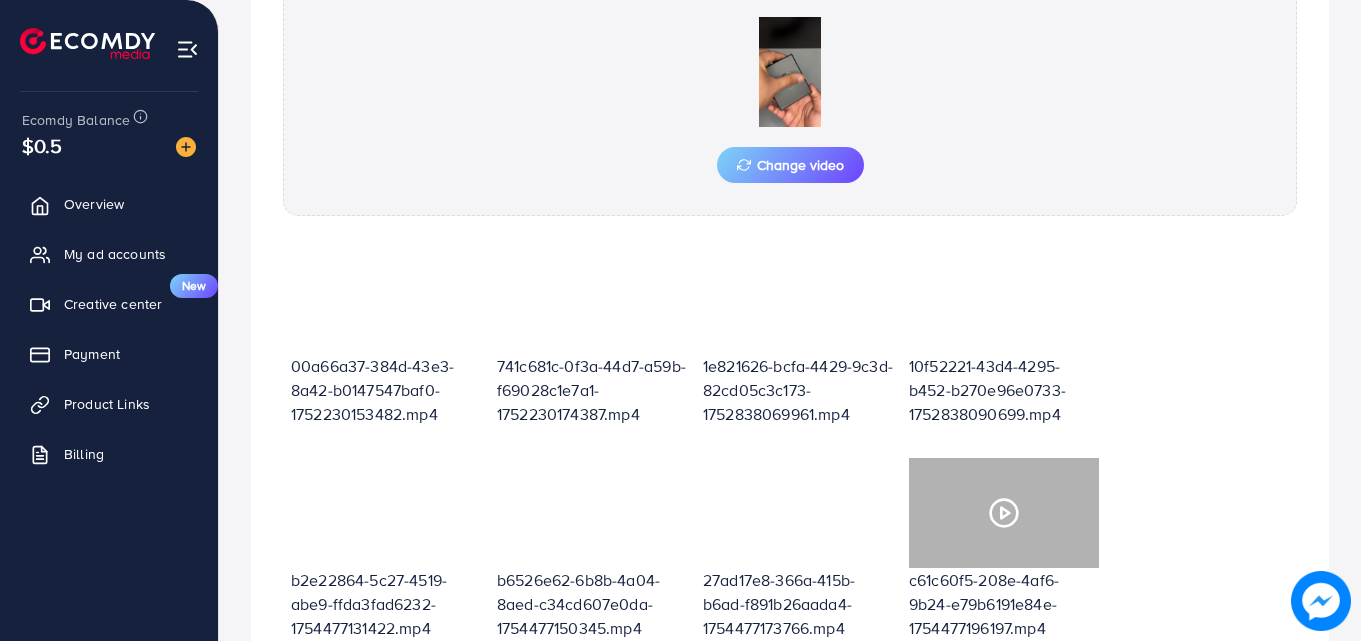 scroll, scrollTop: 718, scrollLeft: 0, axis: vertical 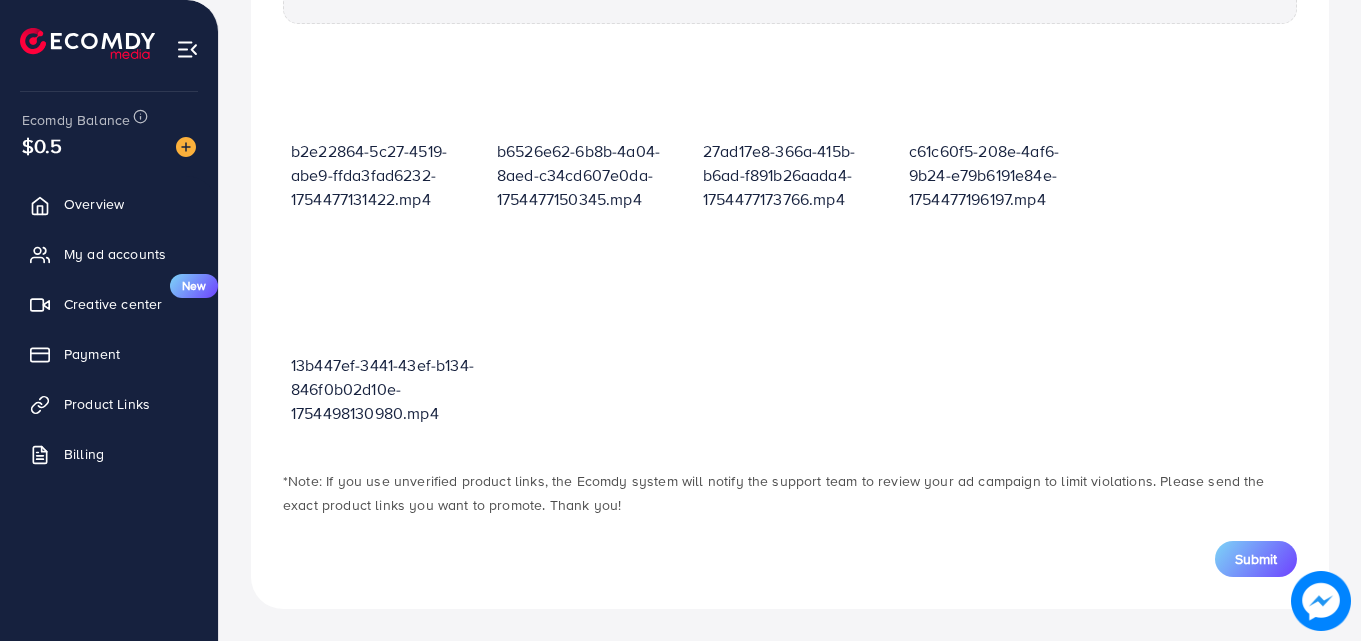 click on "**********" at bounding box center [790, -67] 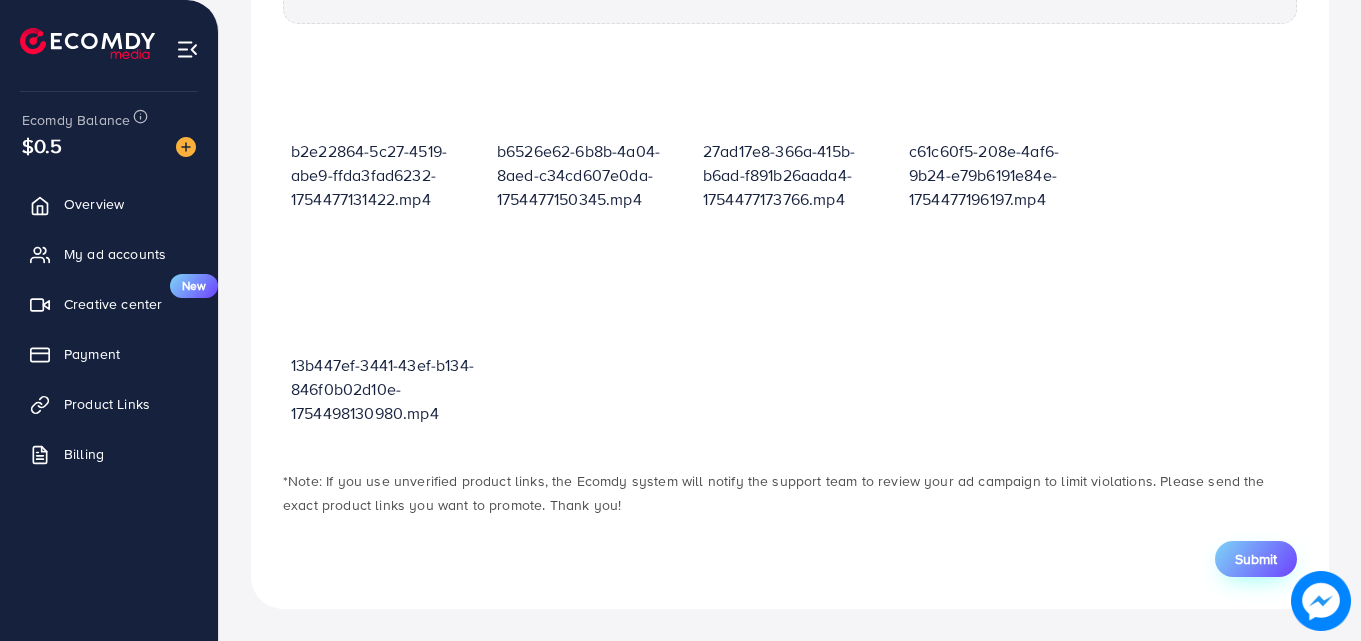 click on "Submit" at bounding box center (1256, 559) 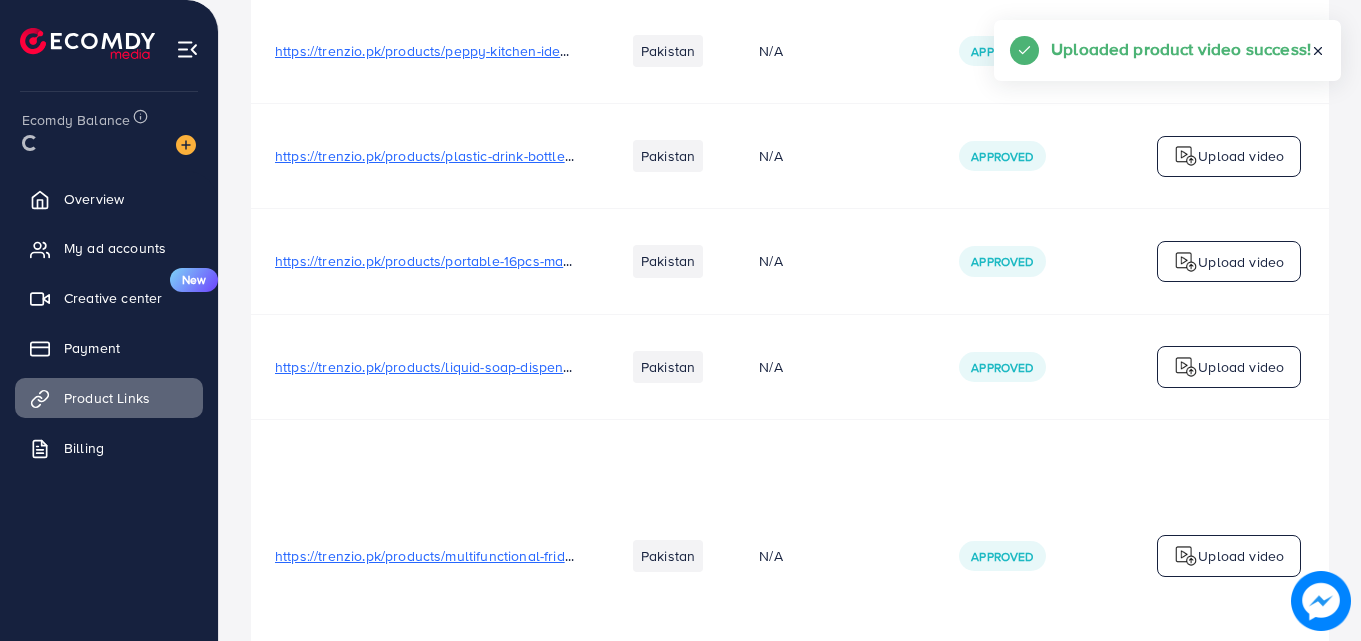 scroll, scrollTop: 0, scrollLeft: 0, axis: both 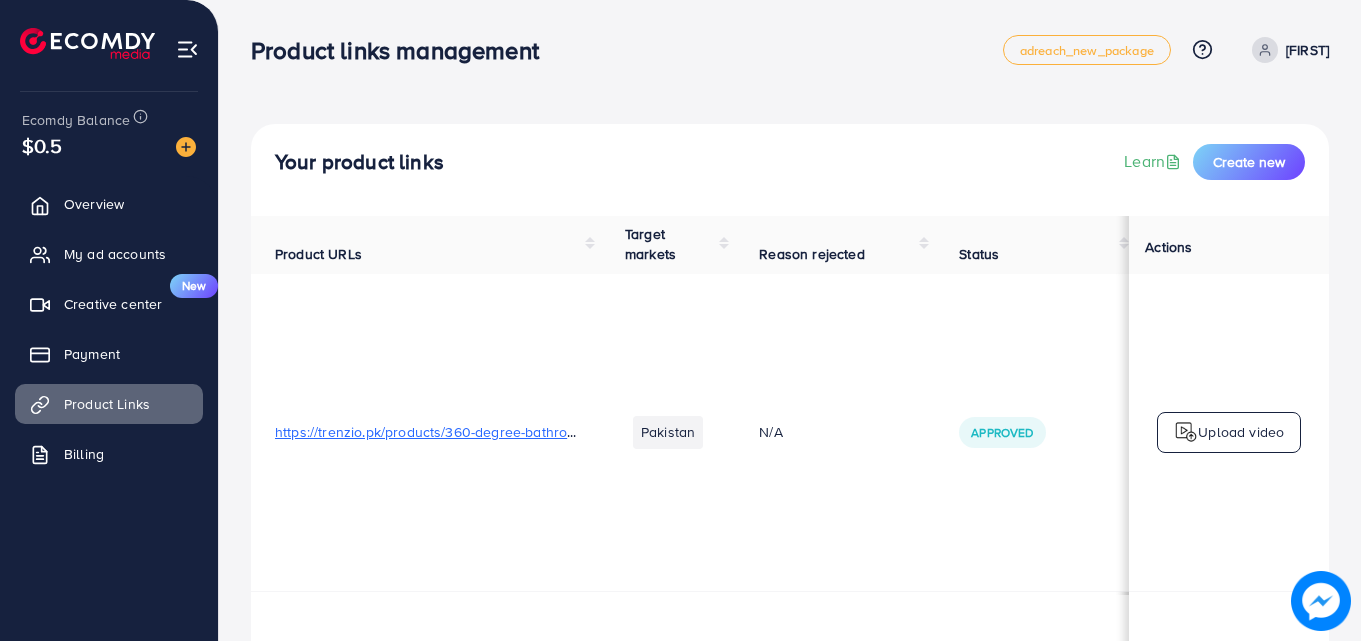 click on "N/A" at bounding box center [835, 433] 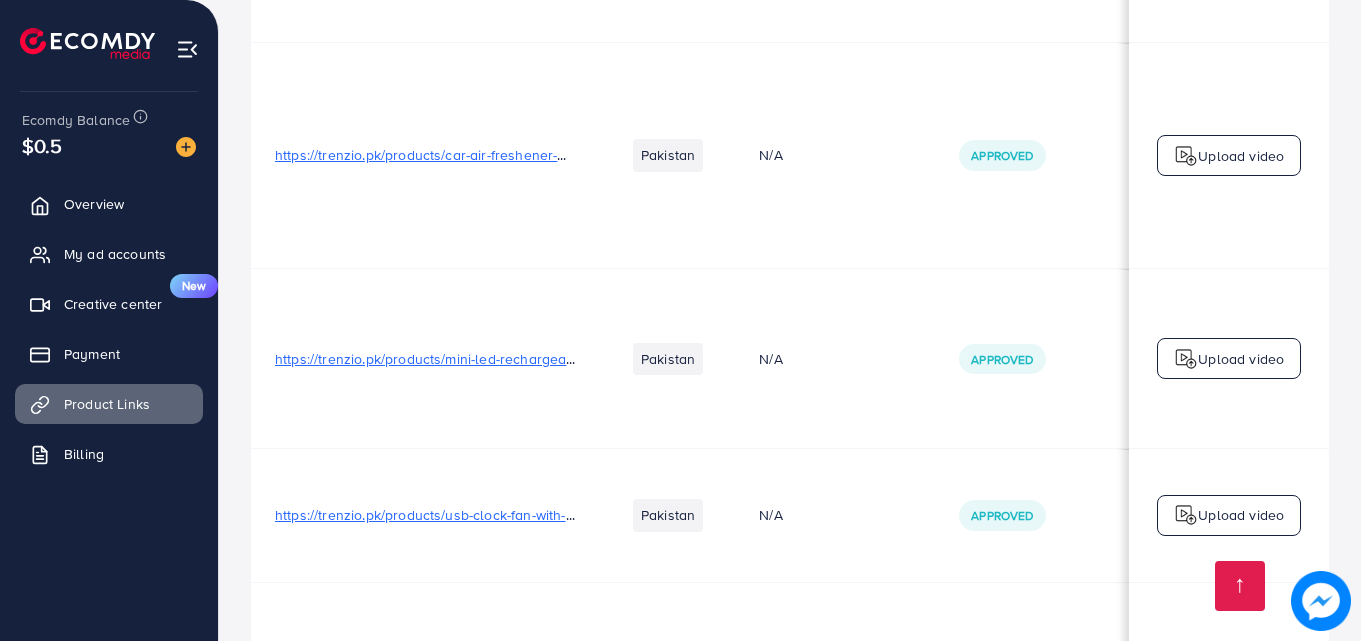 scroll, scrollTop: 4724, scrollLeft: 0, axis: vertical 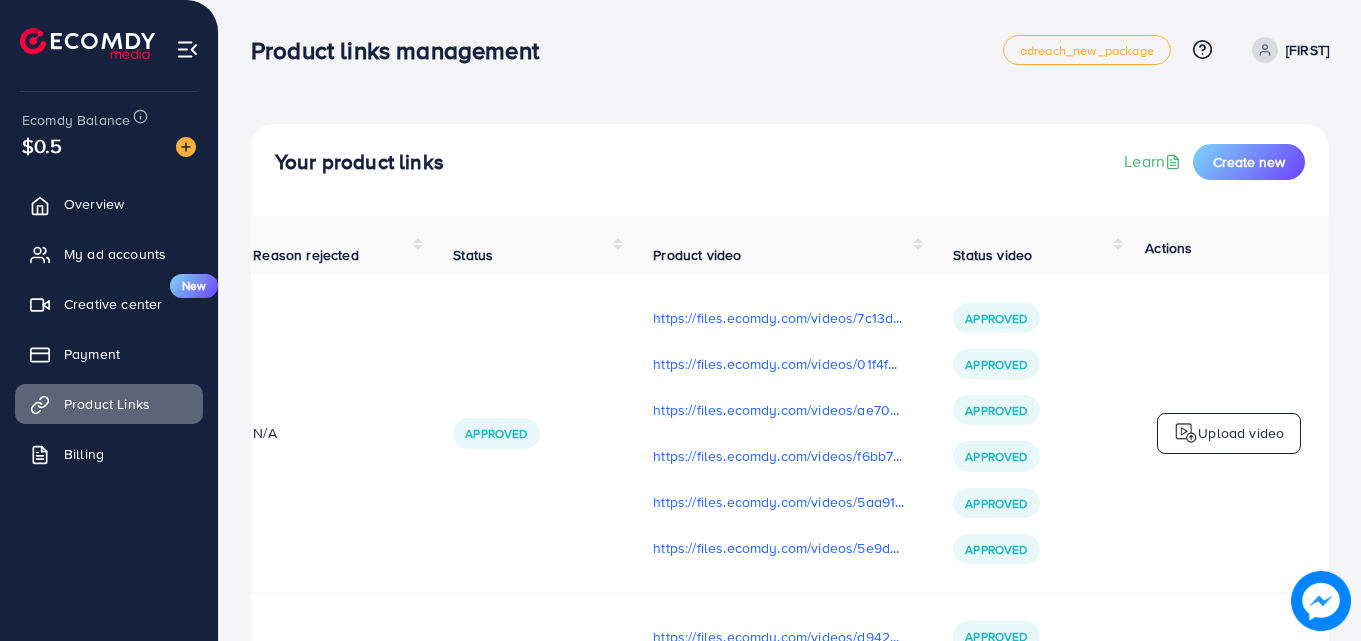 click on "Approved" at bounding box center (529, 434) 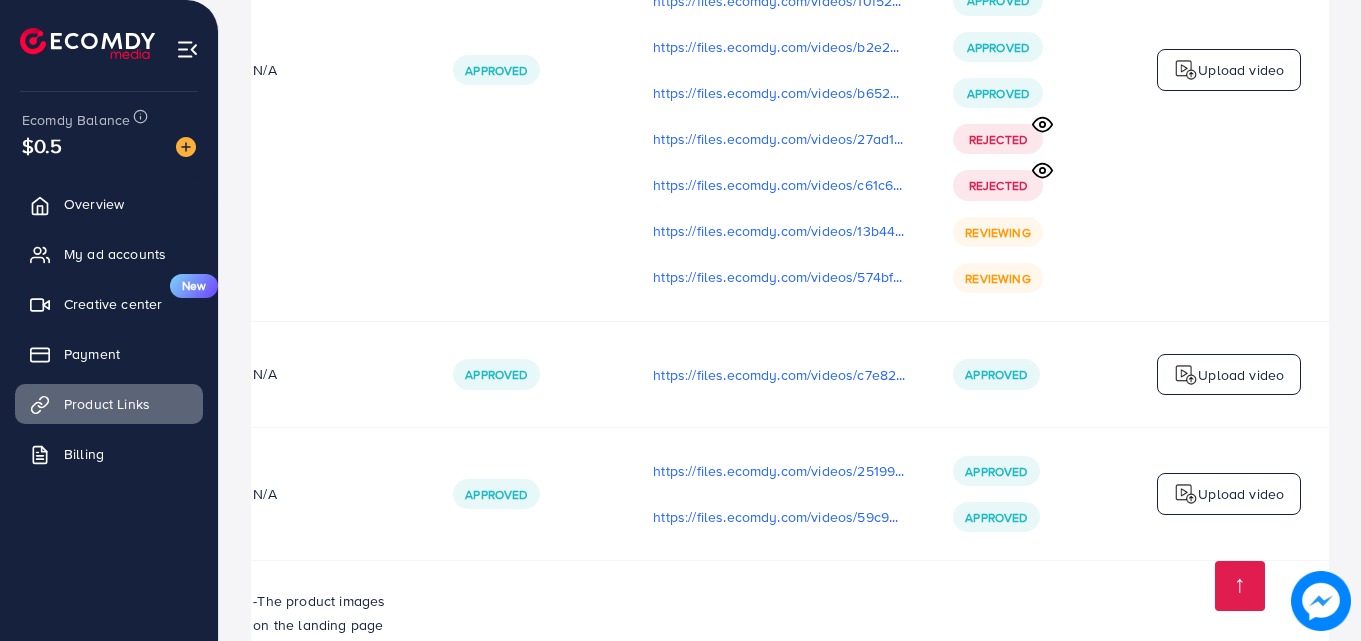 scroll, scrollTop: 3017, scrollLeft: 0, axis: vertical 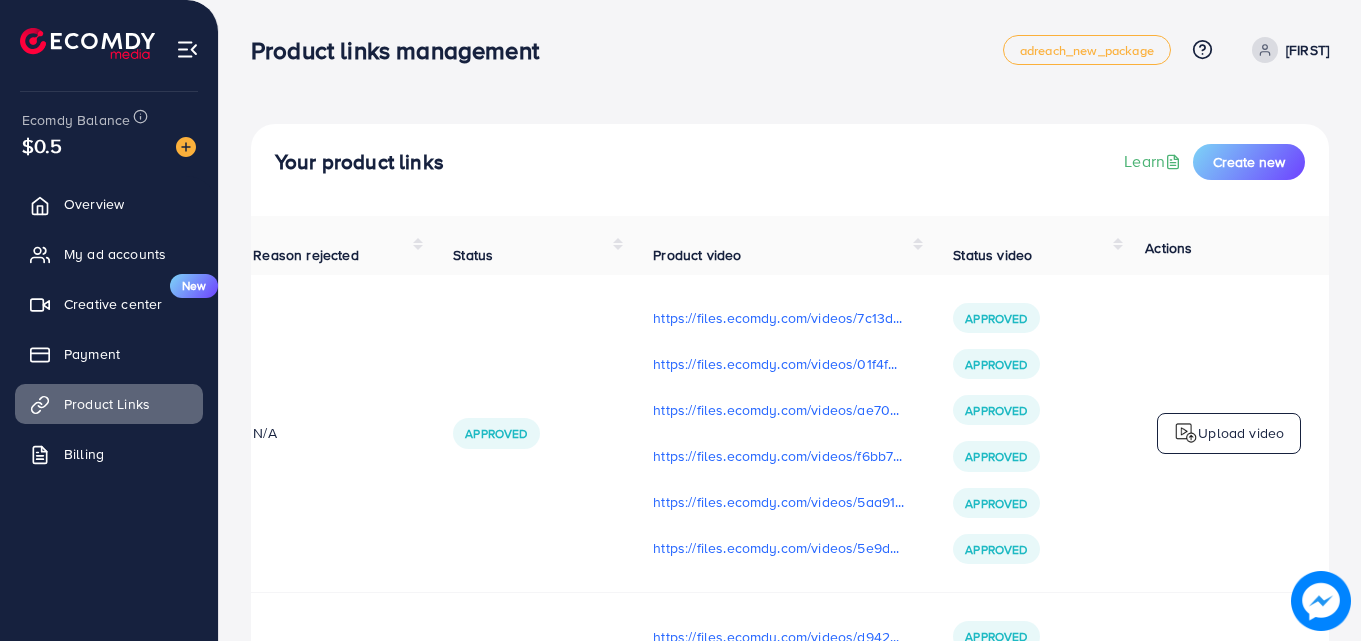 click on "Approved Approved Approved Approved Approved Approved" at bounding box center (1029, 434) 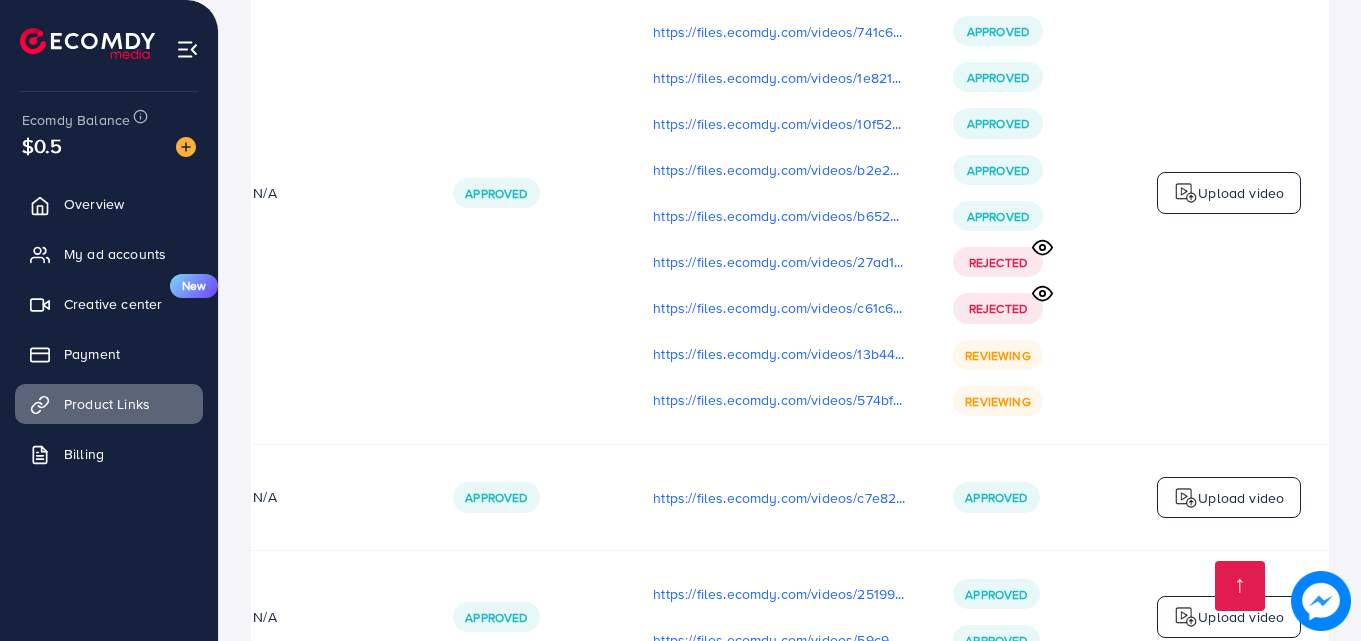 scroll, scrollTop: 2800, scrollLeft: 0, axis: vertical 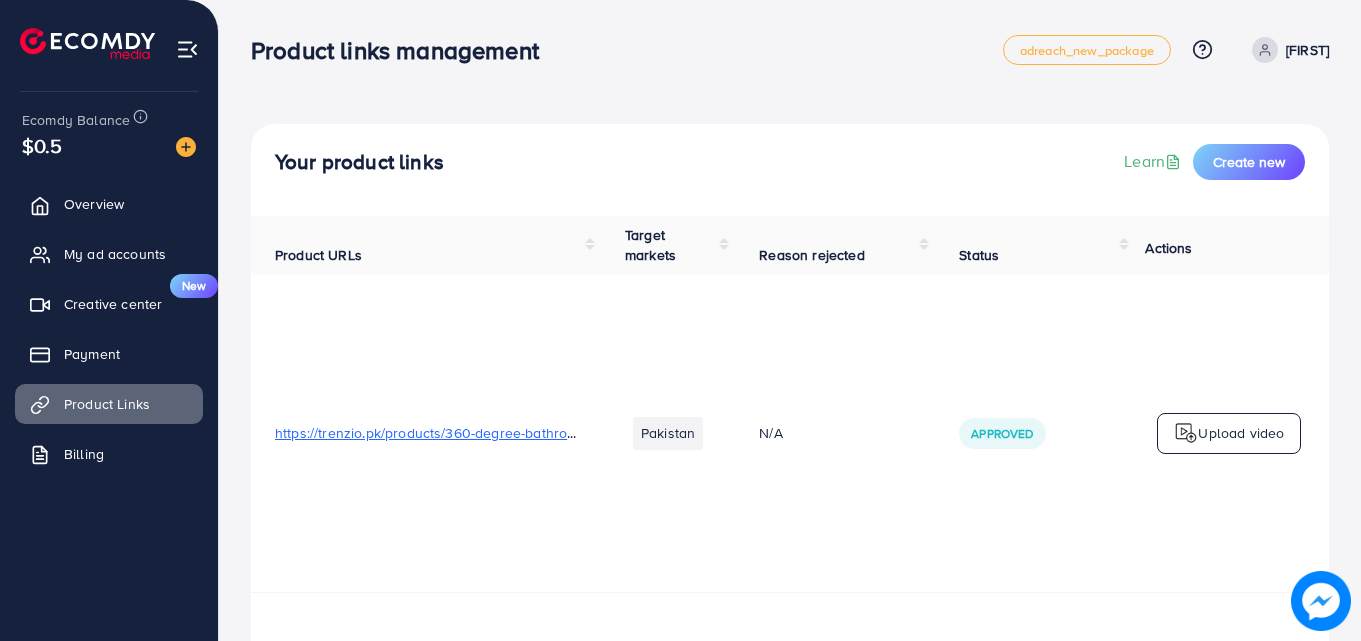 click on "Pakistan" at bounding box center [668, 434] 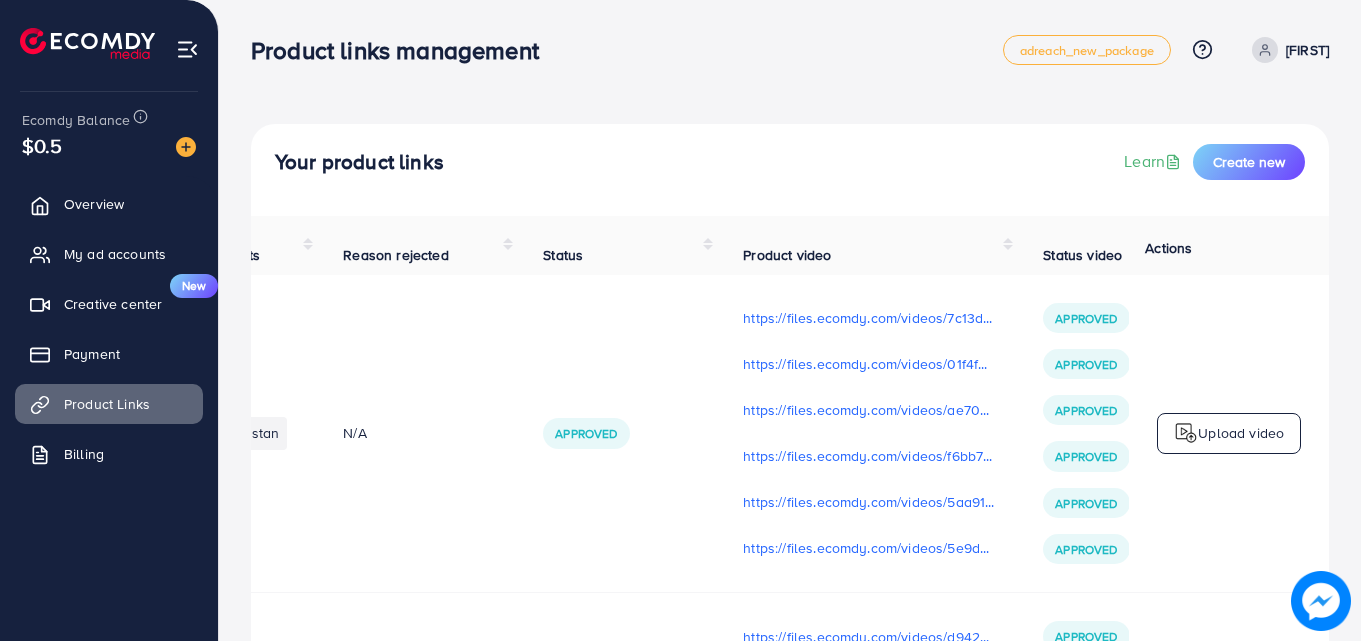 scroll, scrollTop: 0, scrollLeft: 506, axis: horizontal 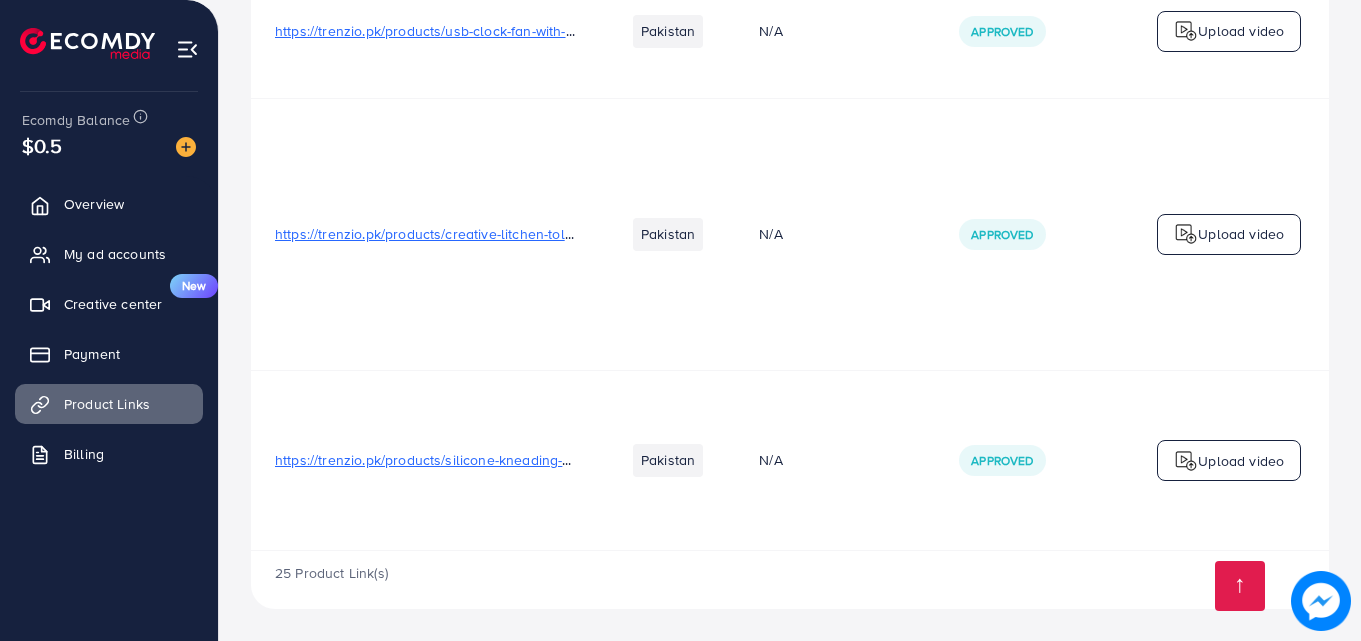 click on "N/A" at bounding box center [835, 461] 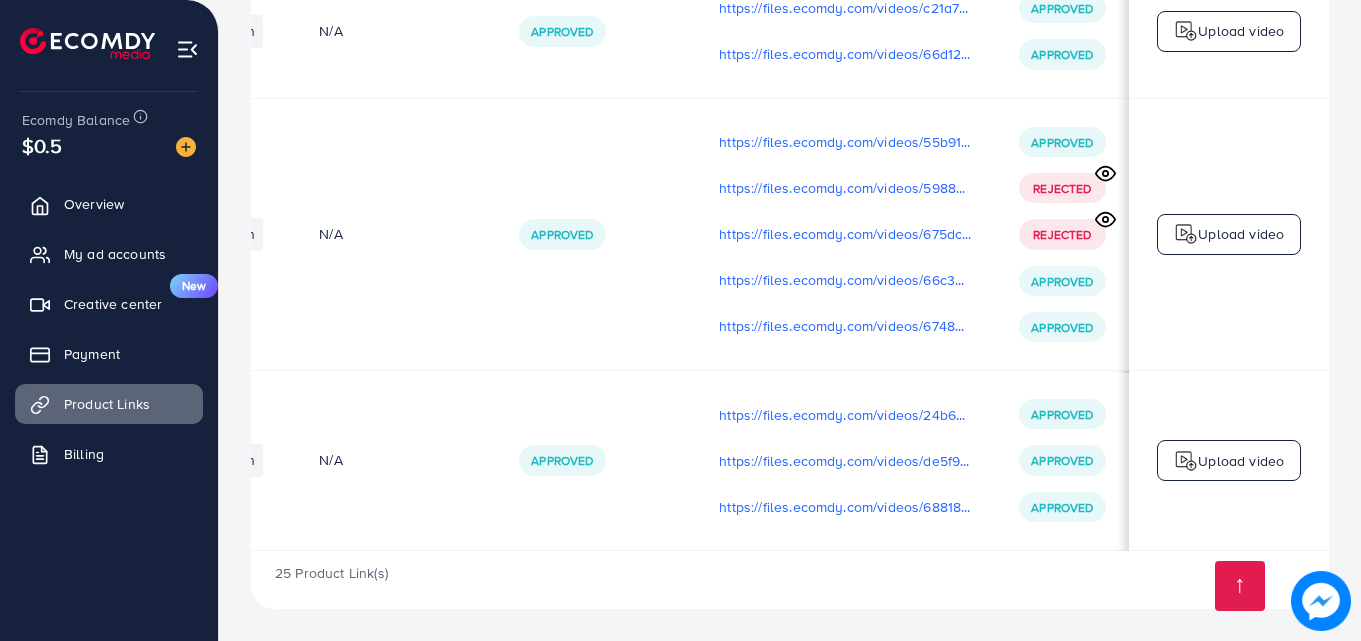 scroll, scrollTop: 0, scrollLeft: 506, axis: horizontal 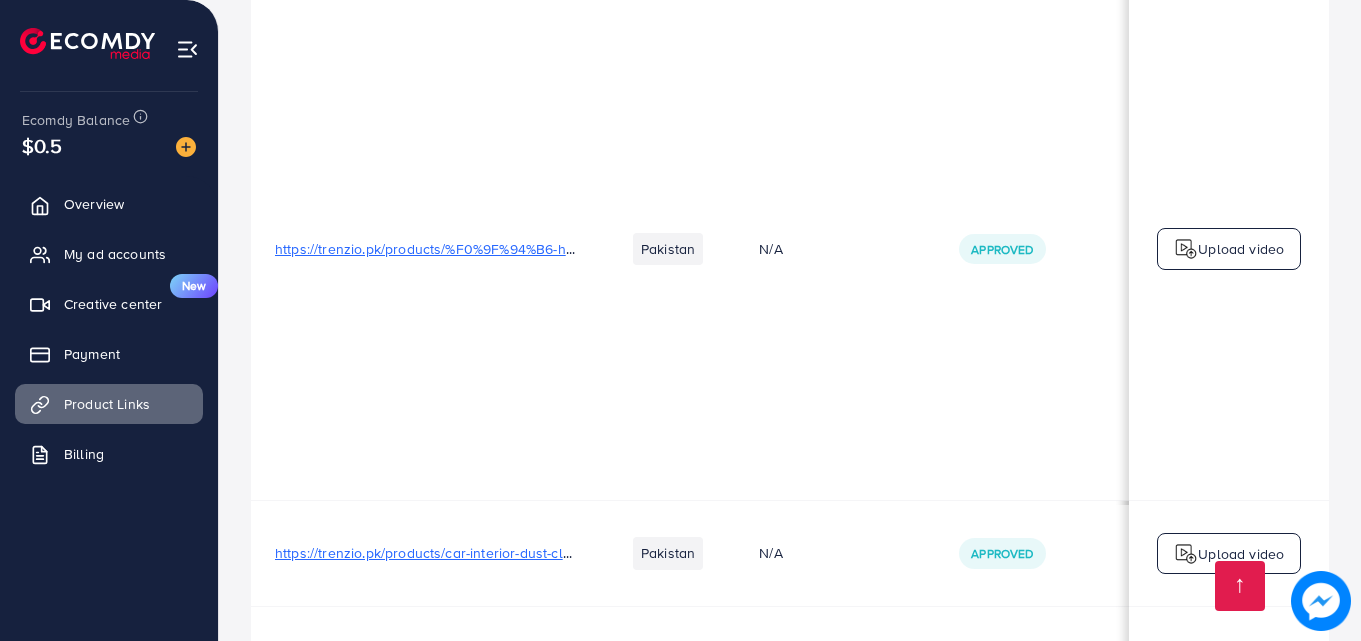 click on "https://trenzio.pk/products/%F0%9F%94%B6-hexagon-cuff-bangle" at bounding box center [483, 249] 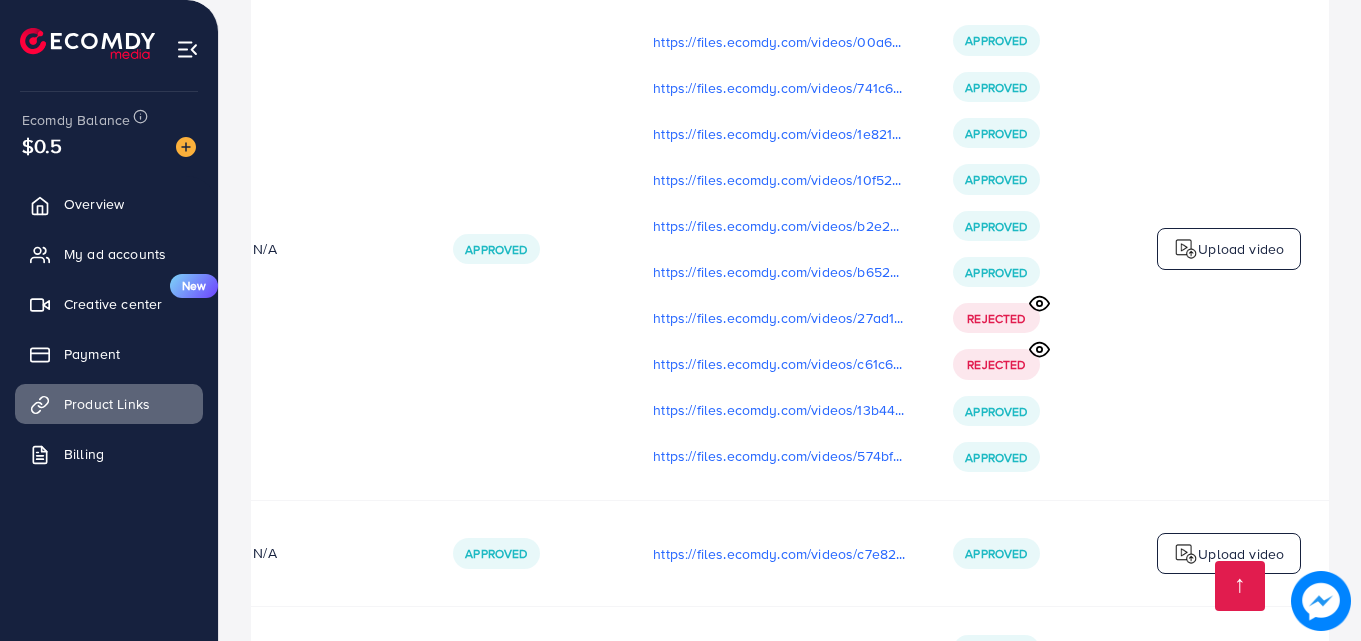 scroll, scrollTop: 0, scrollLeft: 0, axis: both 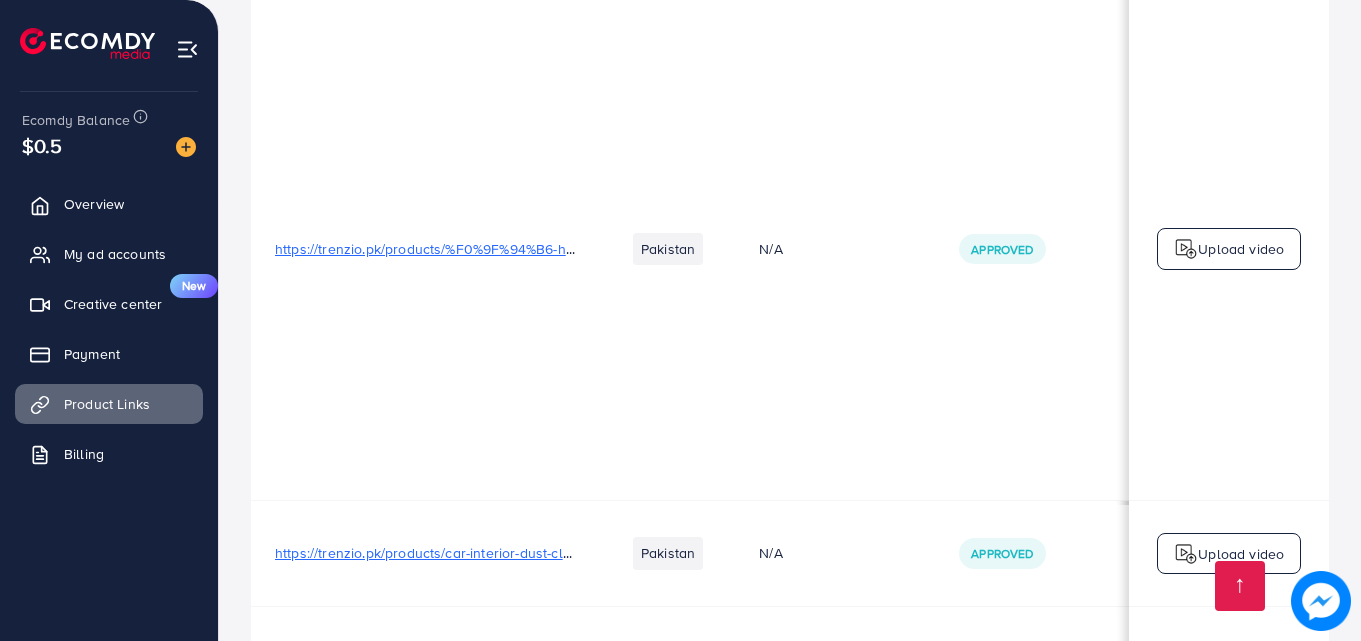 click on "https://trenzio.pk/products/%F0%9F%94%B6-hexagon-cuff-bangle" at bounding box center (483, 249) 